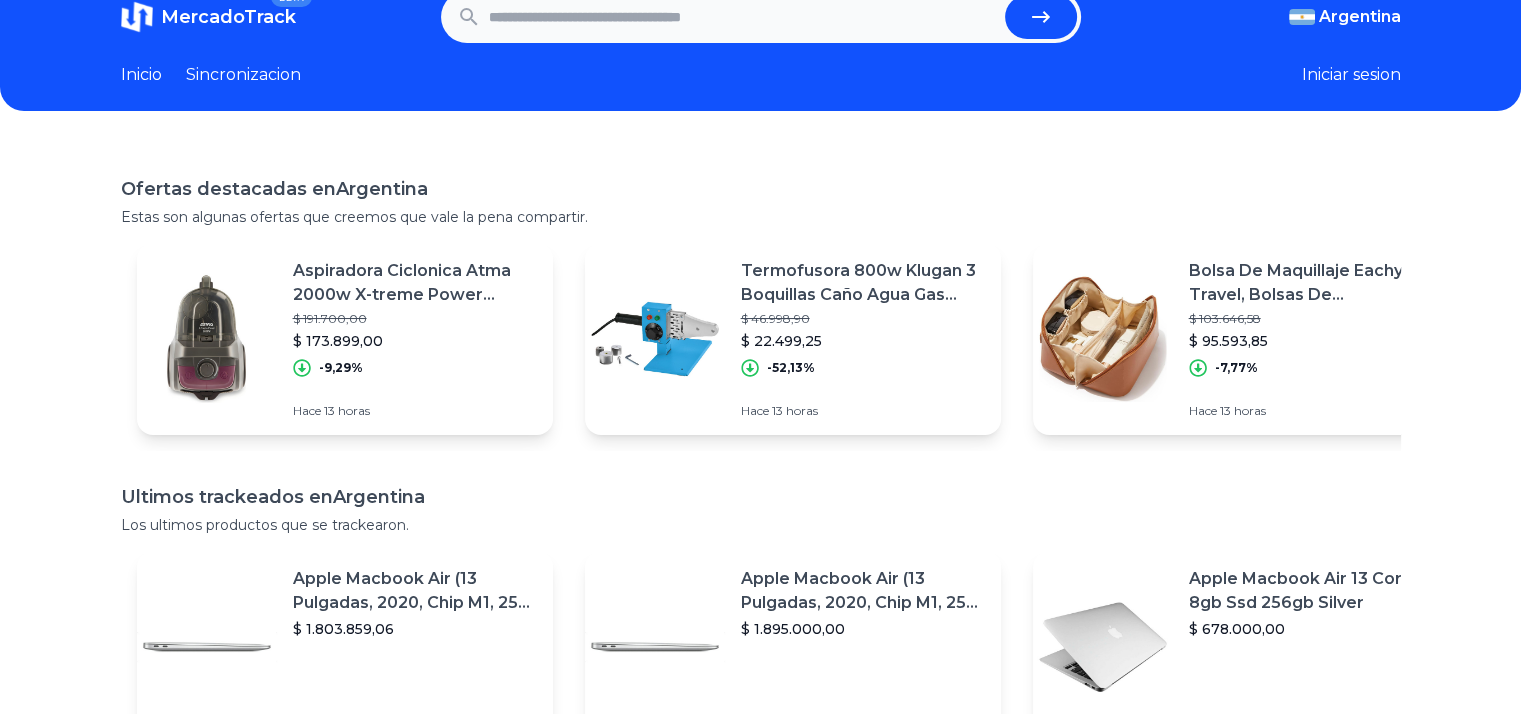 scroll, scrollTop: 0, scrollLeft: 0, axis: both 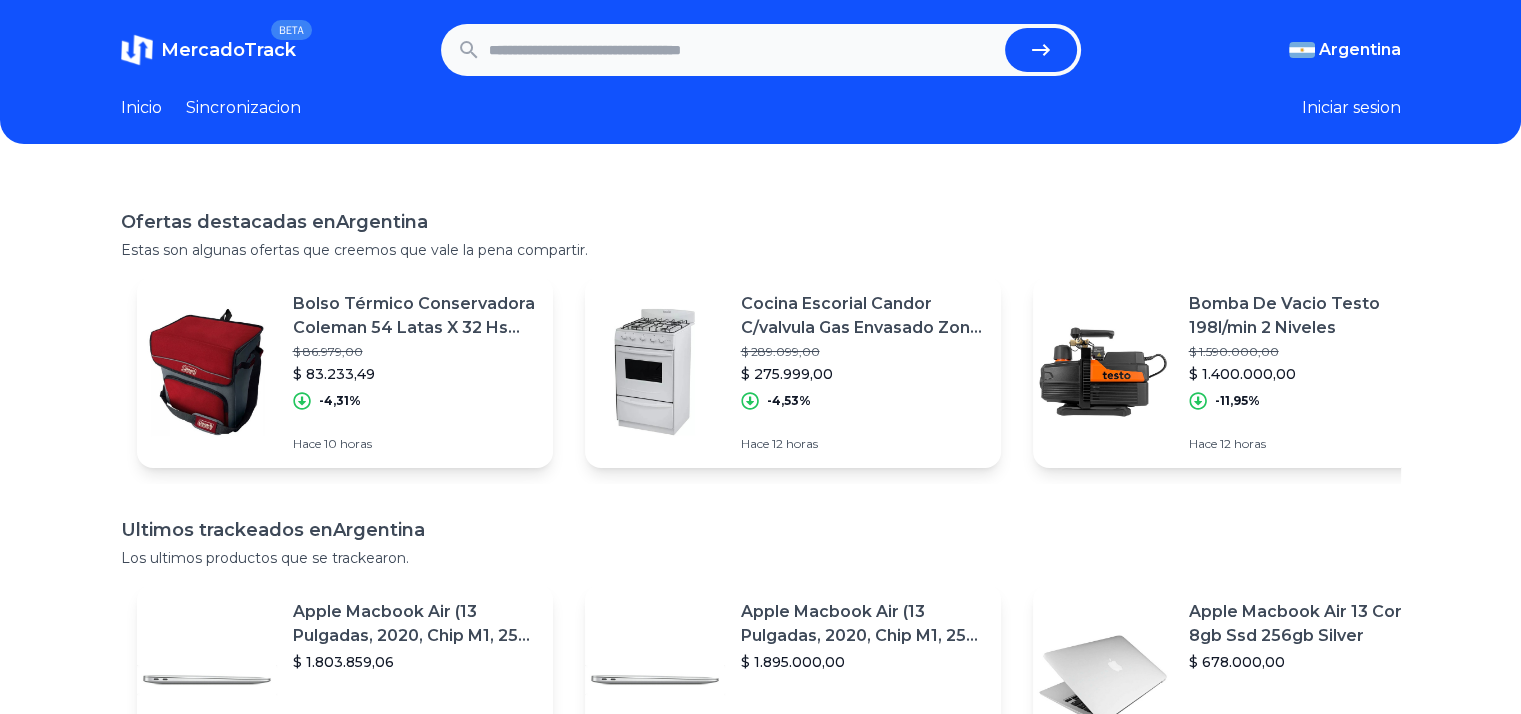 click at bounding box center [743, 50] 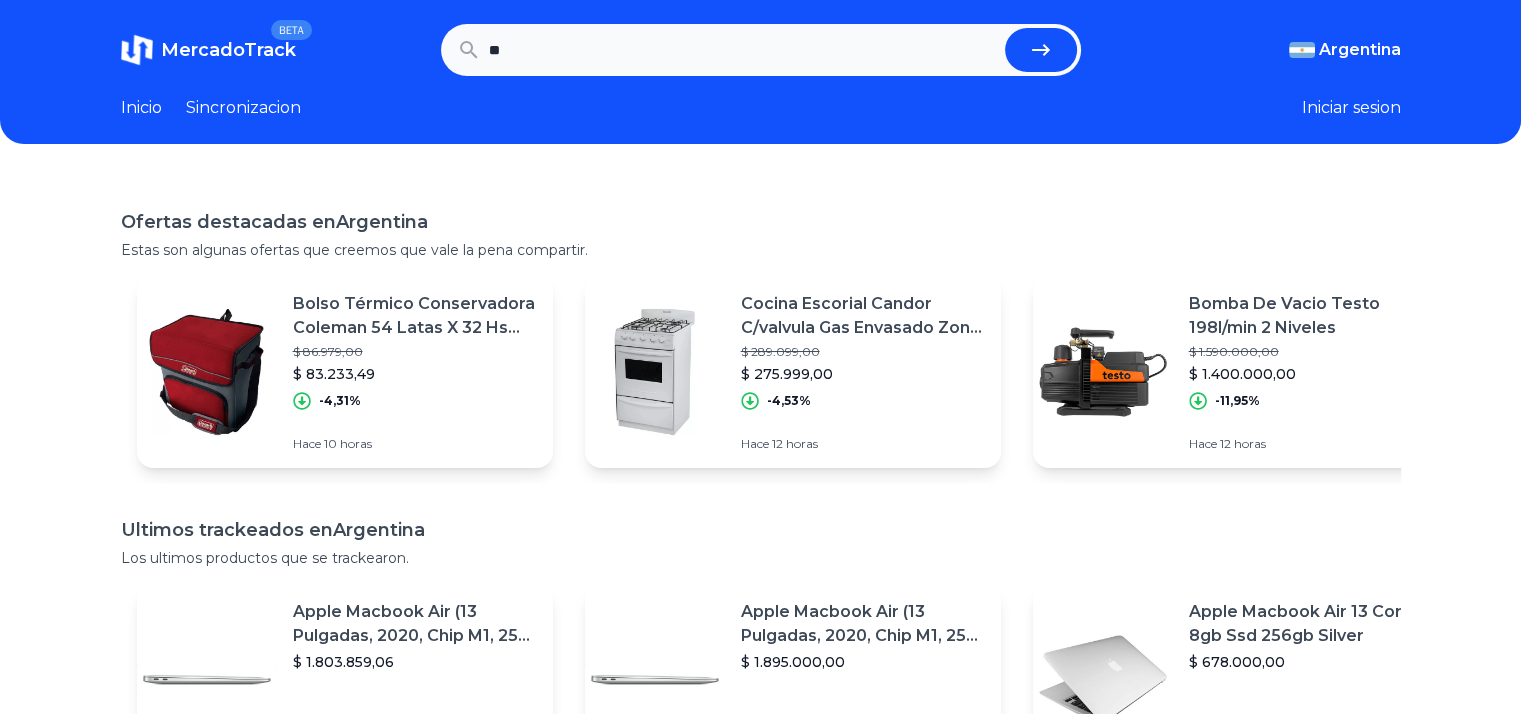 type on "*" 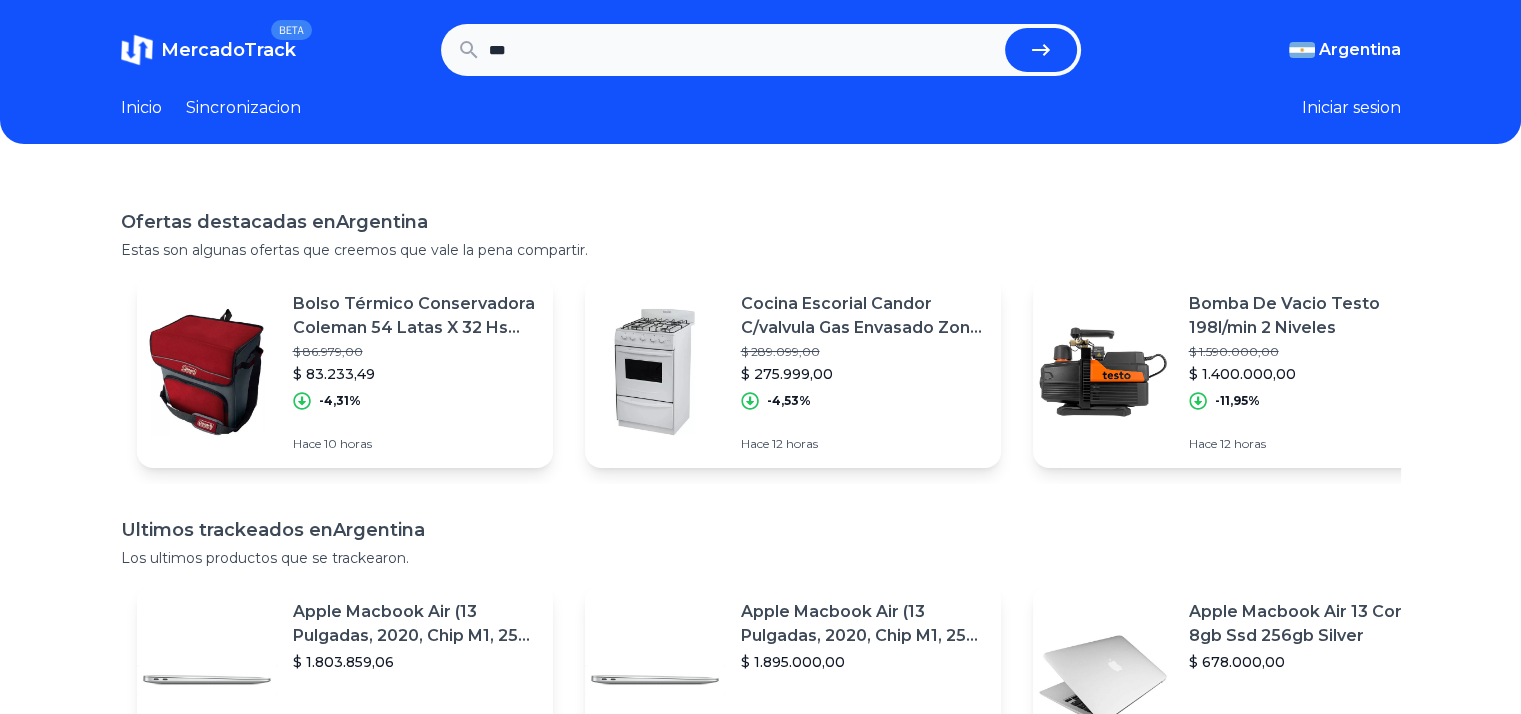 type on "***" 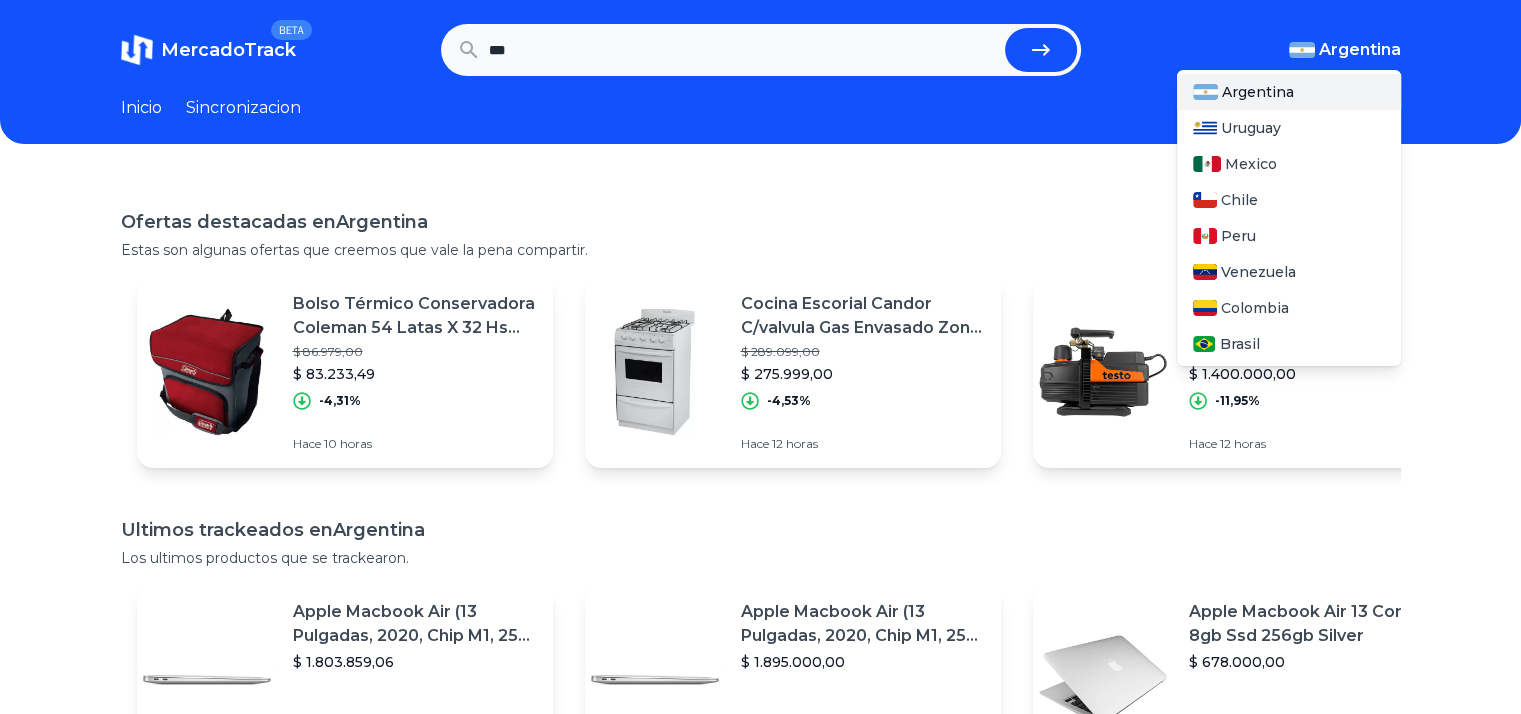 click on "Argentina" at bounding box center [1360, 50] 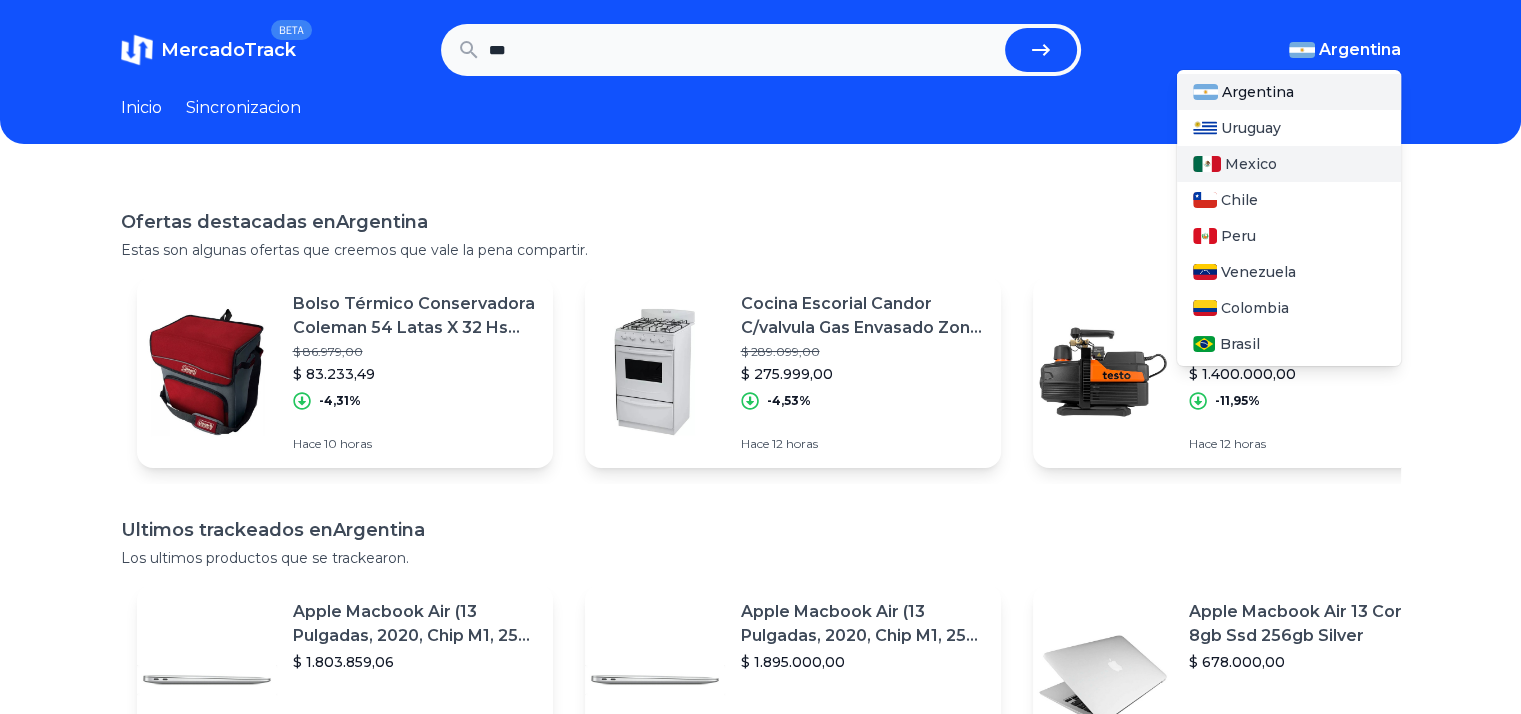 click on "Mexico" at bounding box center (1251, 164) 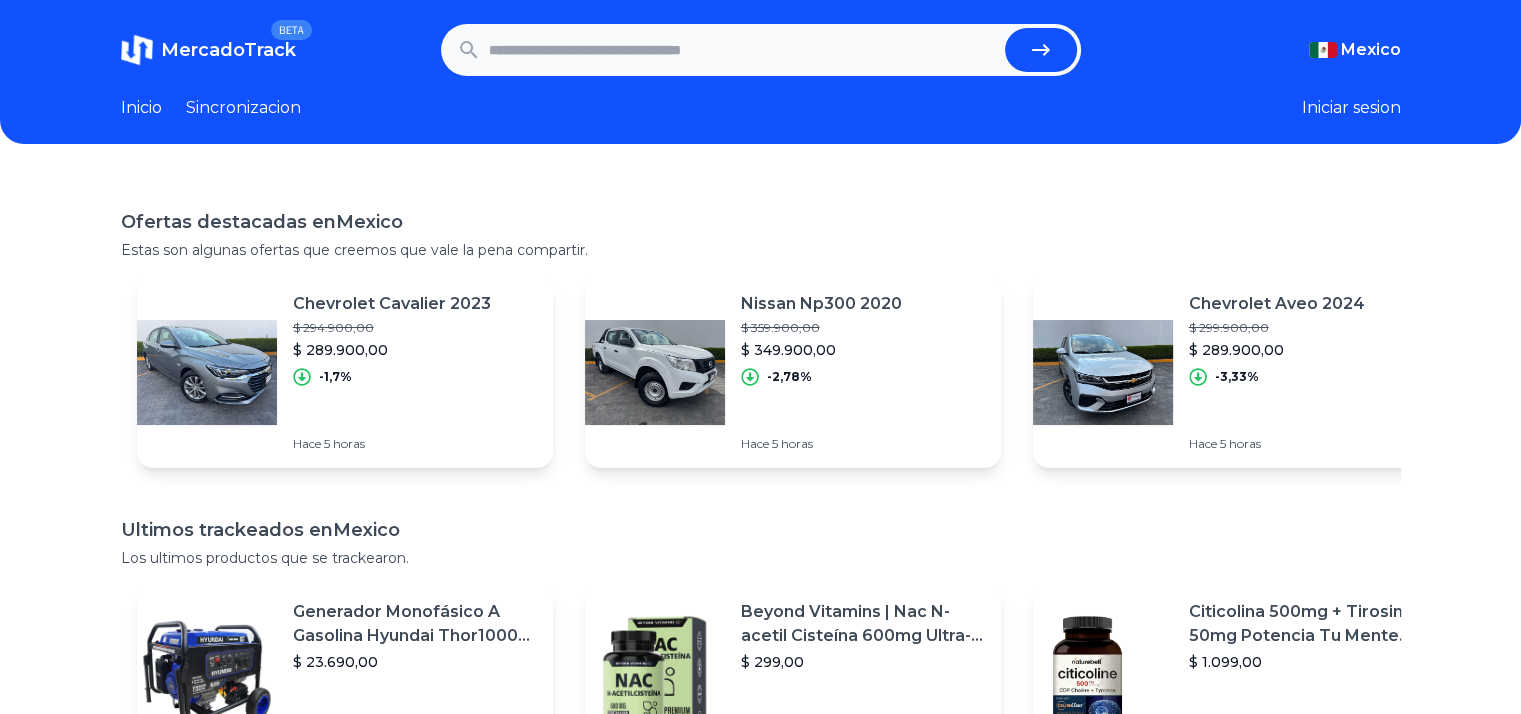 click on "Sincronizacion" at bounding box center [243, 108] 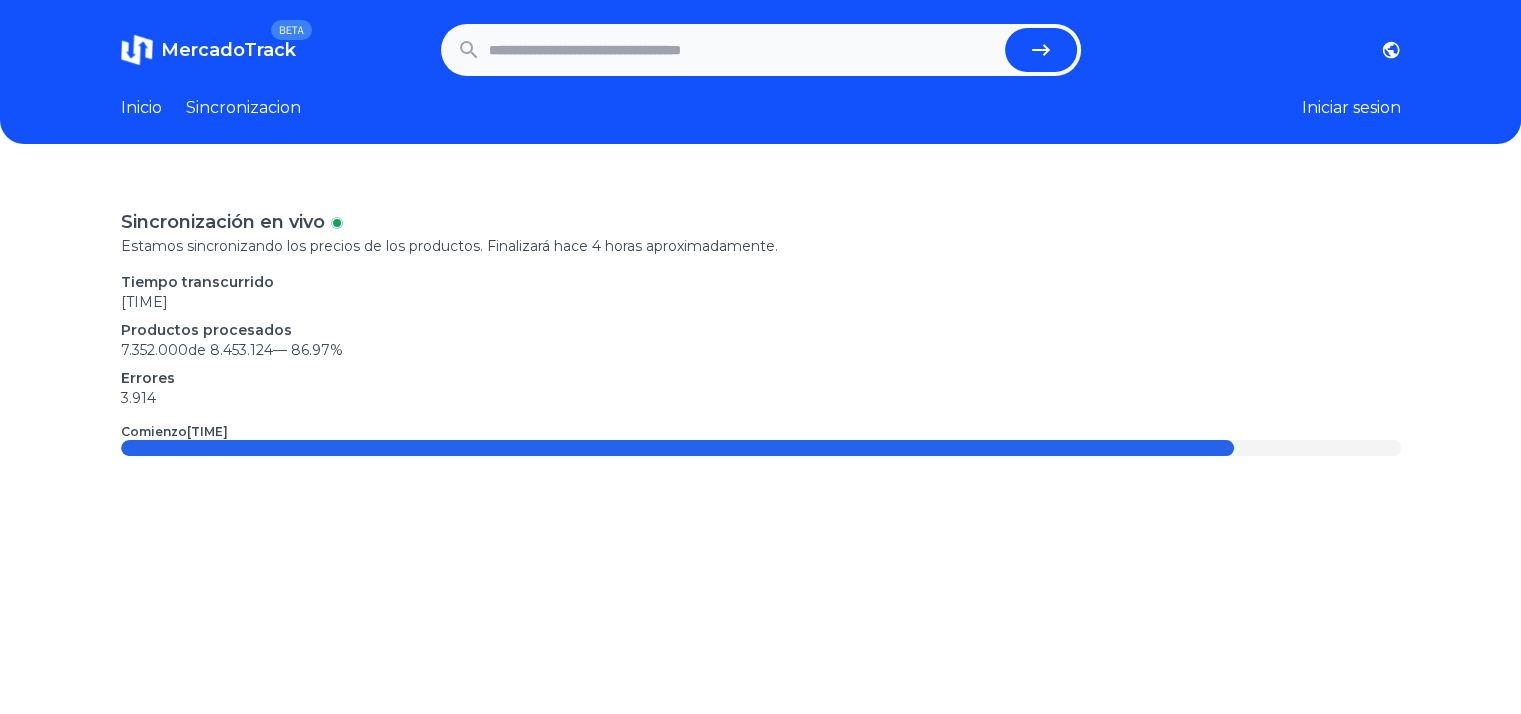 click at bounding box center [743, 50] 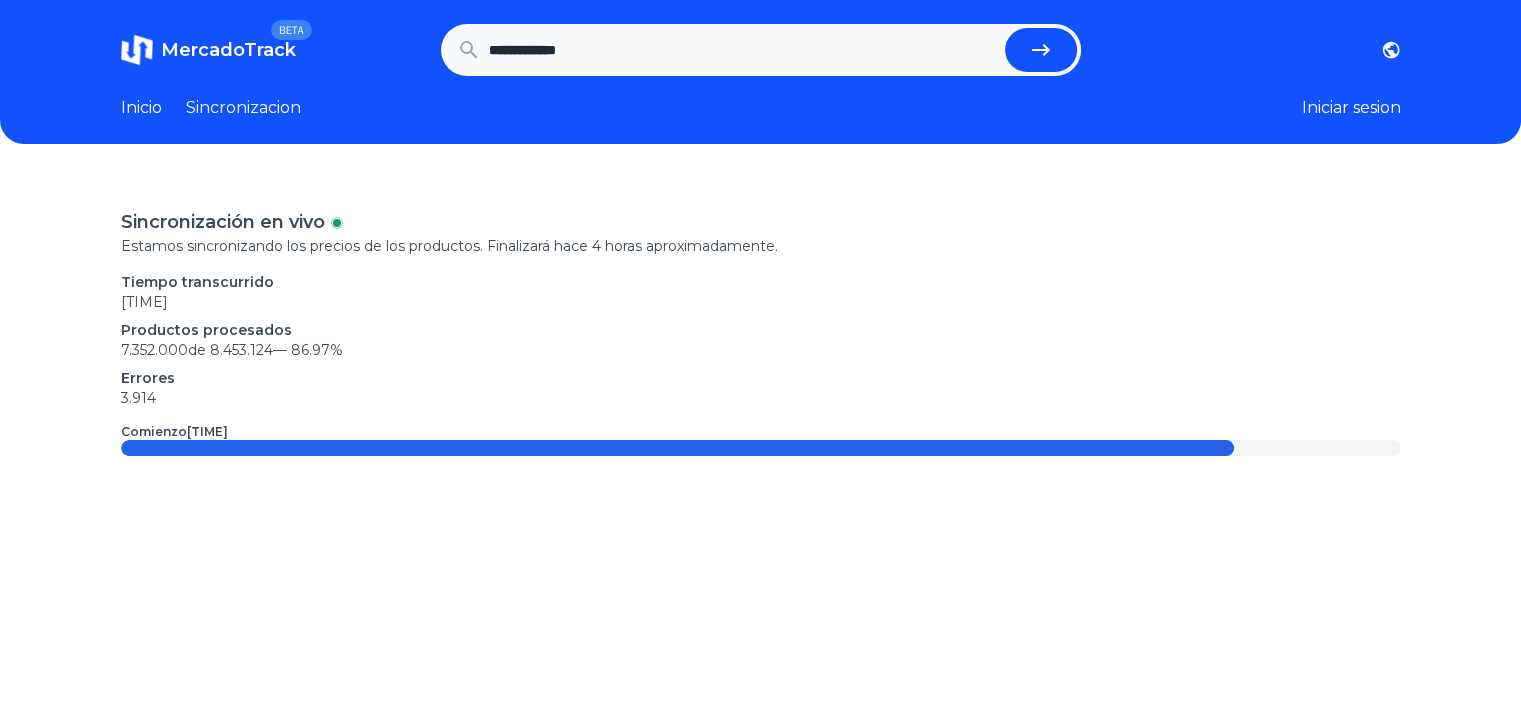 type on "**********" 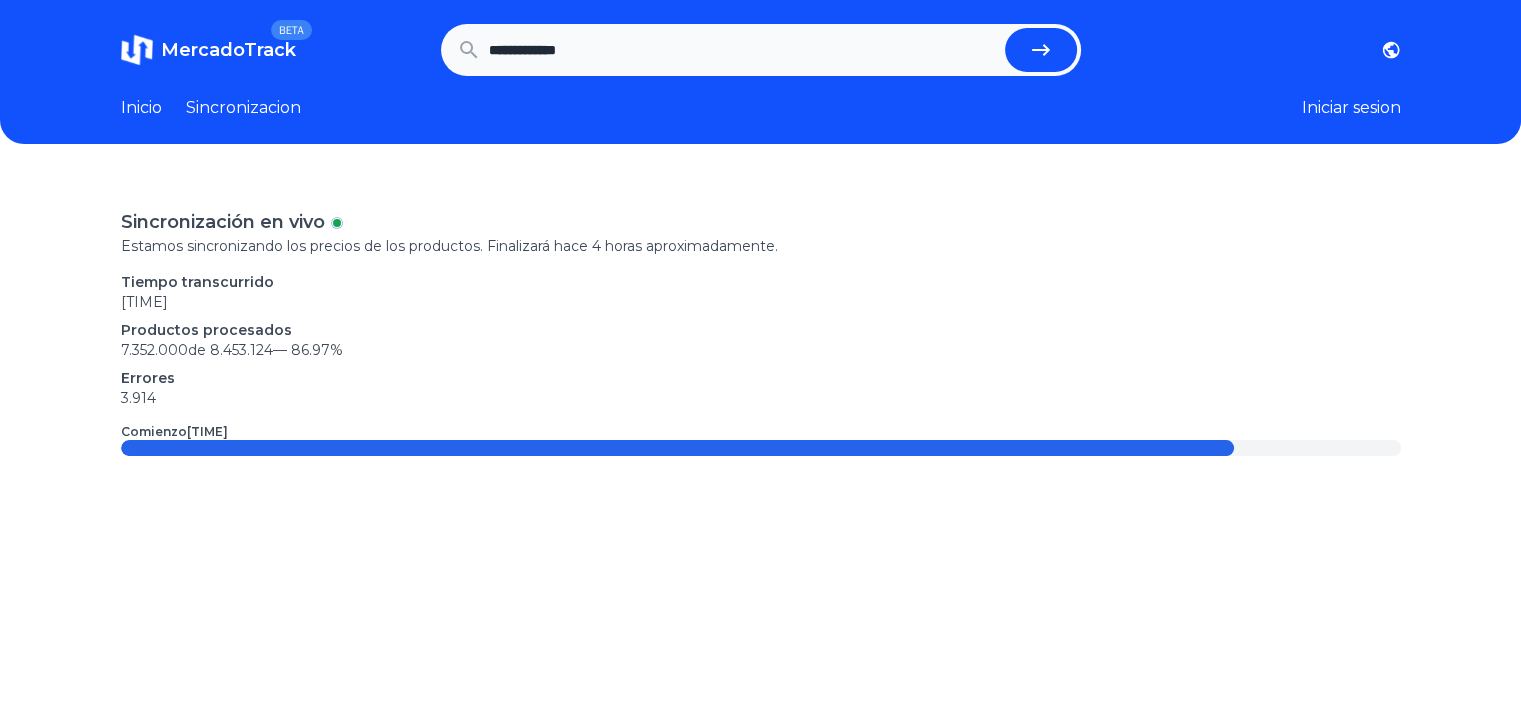 click at bounding box center (1041, 50) 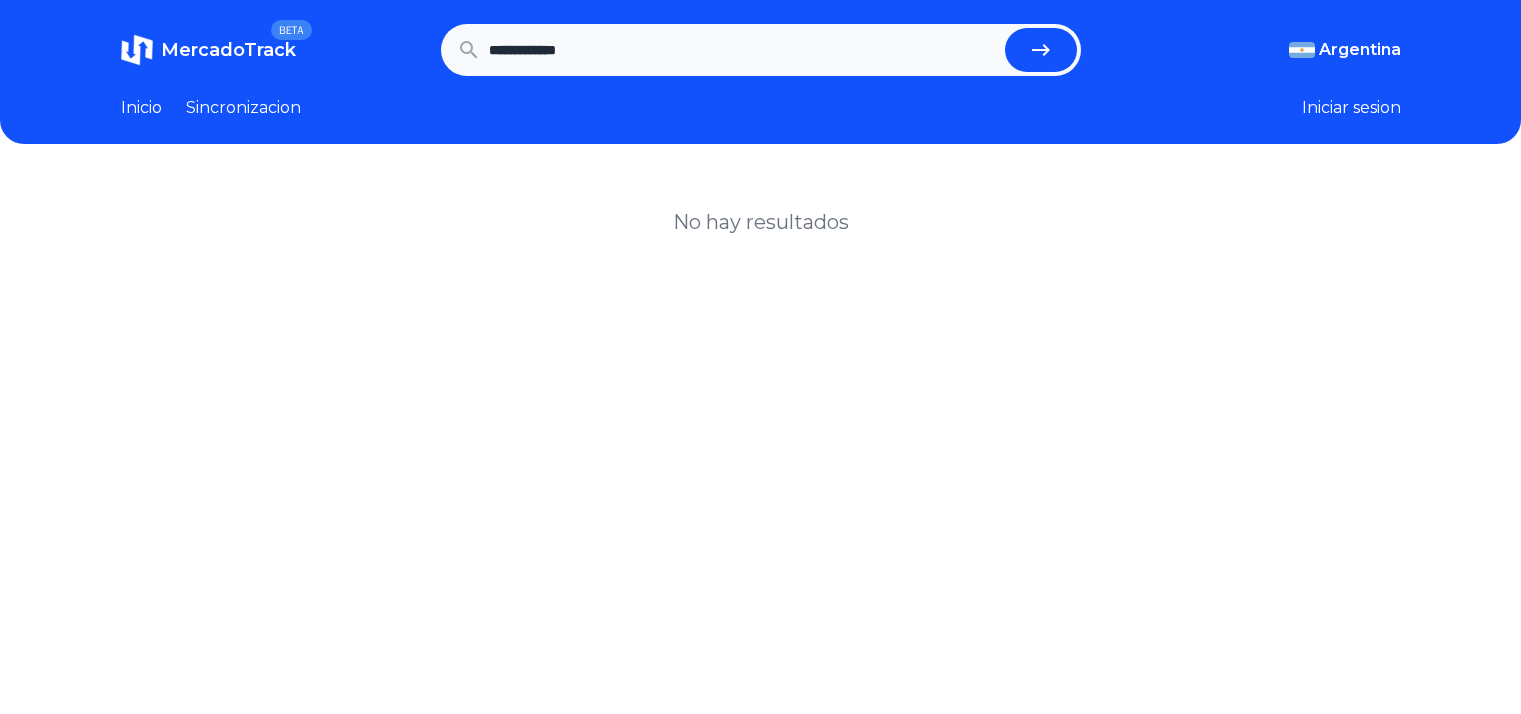 scroll, scrollTop: 0, scrollLeft: 0, axis: both 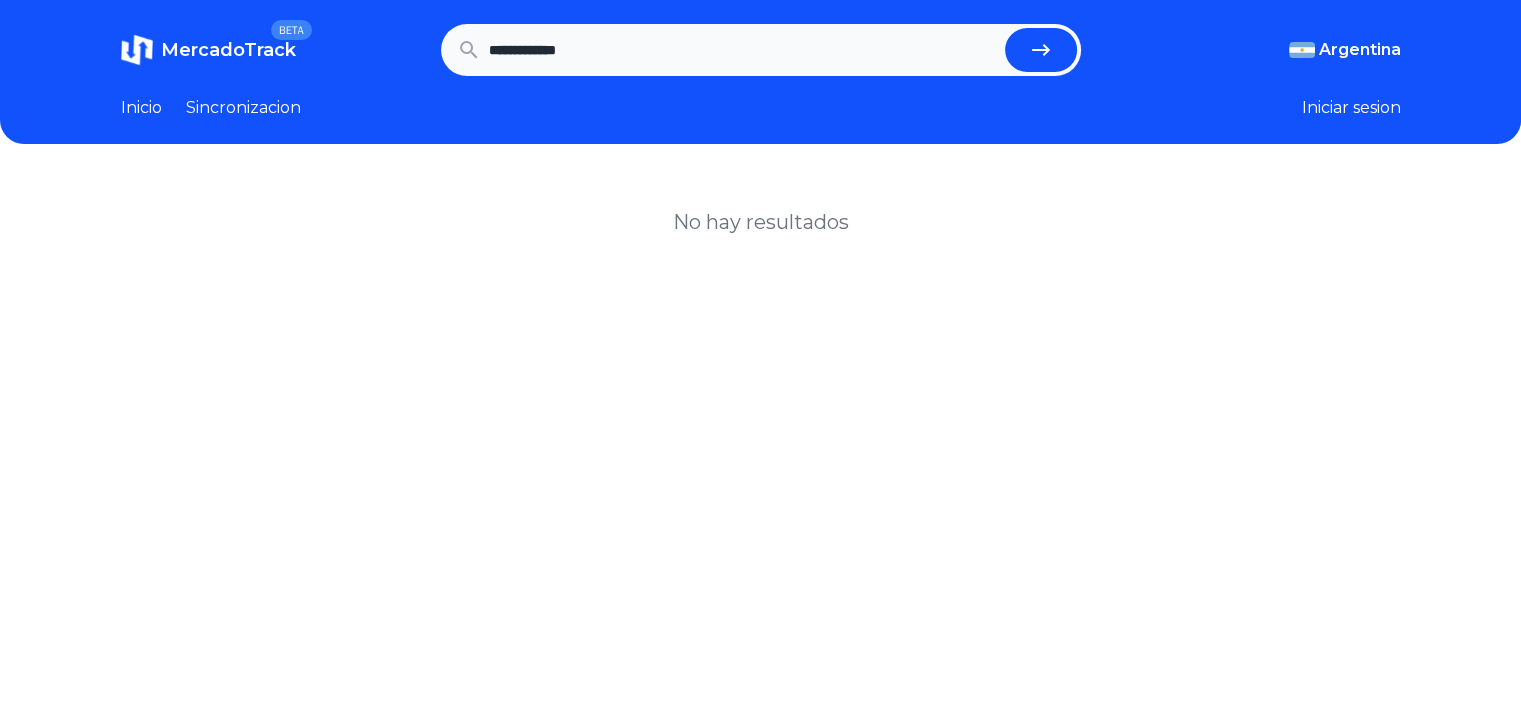 drag, startPoint x: 480, startPoint y: 56, endPoint x: 395, endPoint y: 53, distance: 85.052925 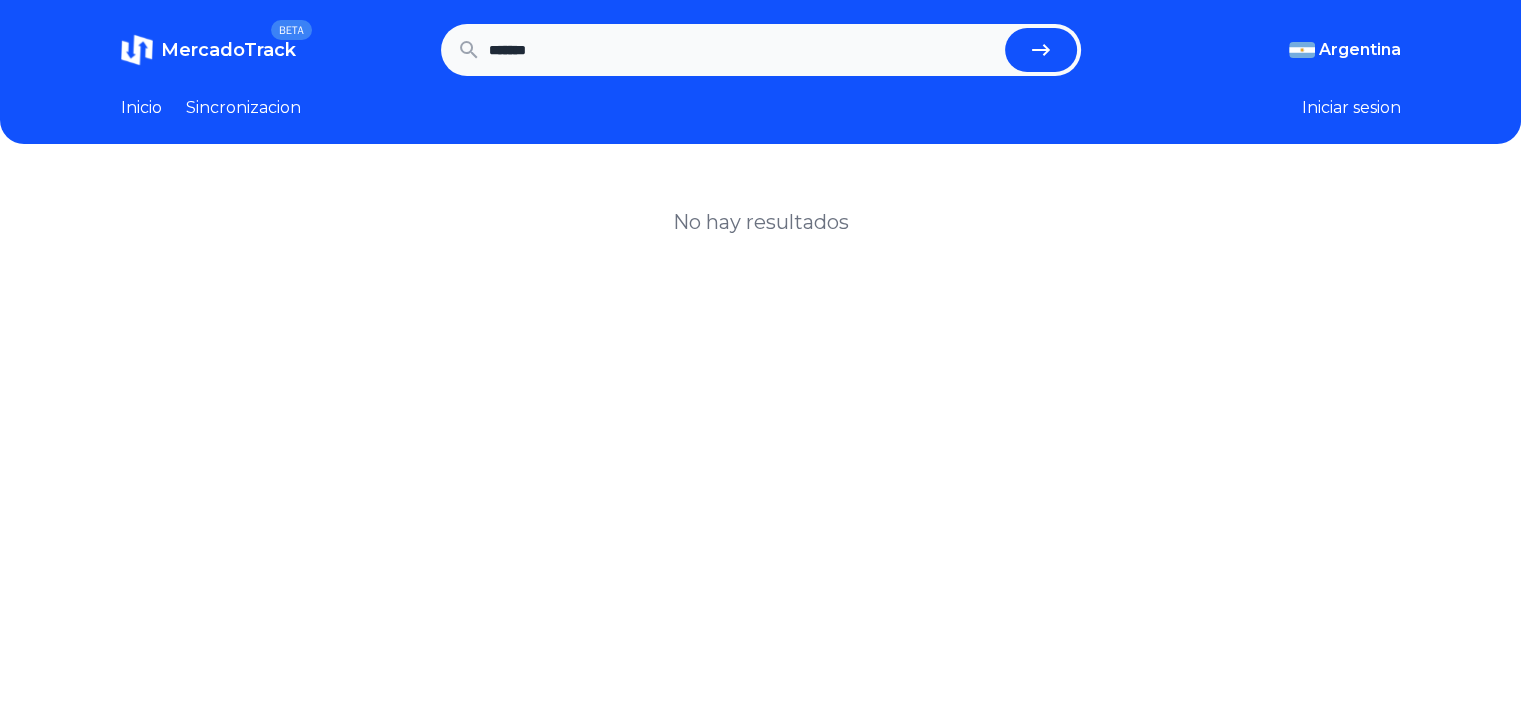 type on "*******" 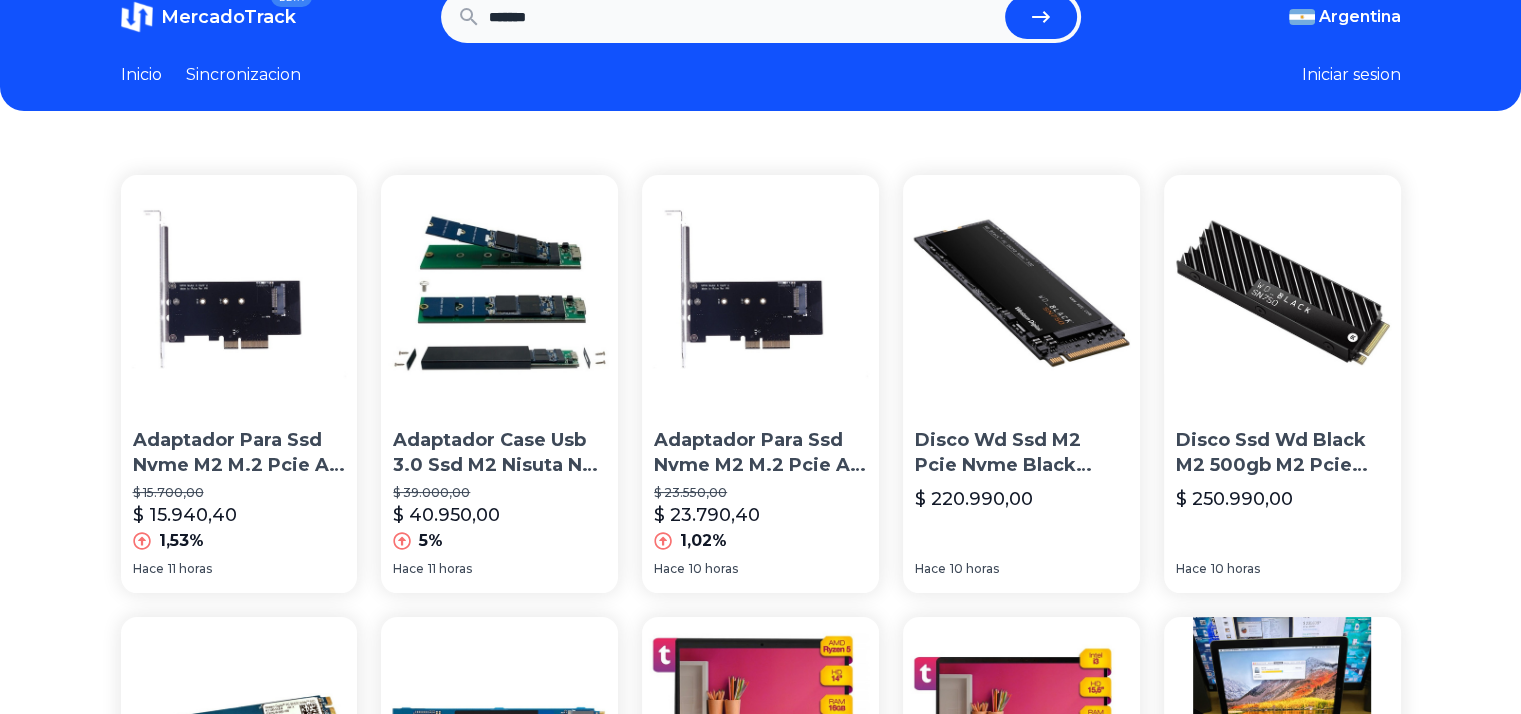 scroll, scrollTop: 0, scrollLeft: 0, axis: both 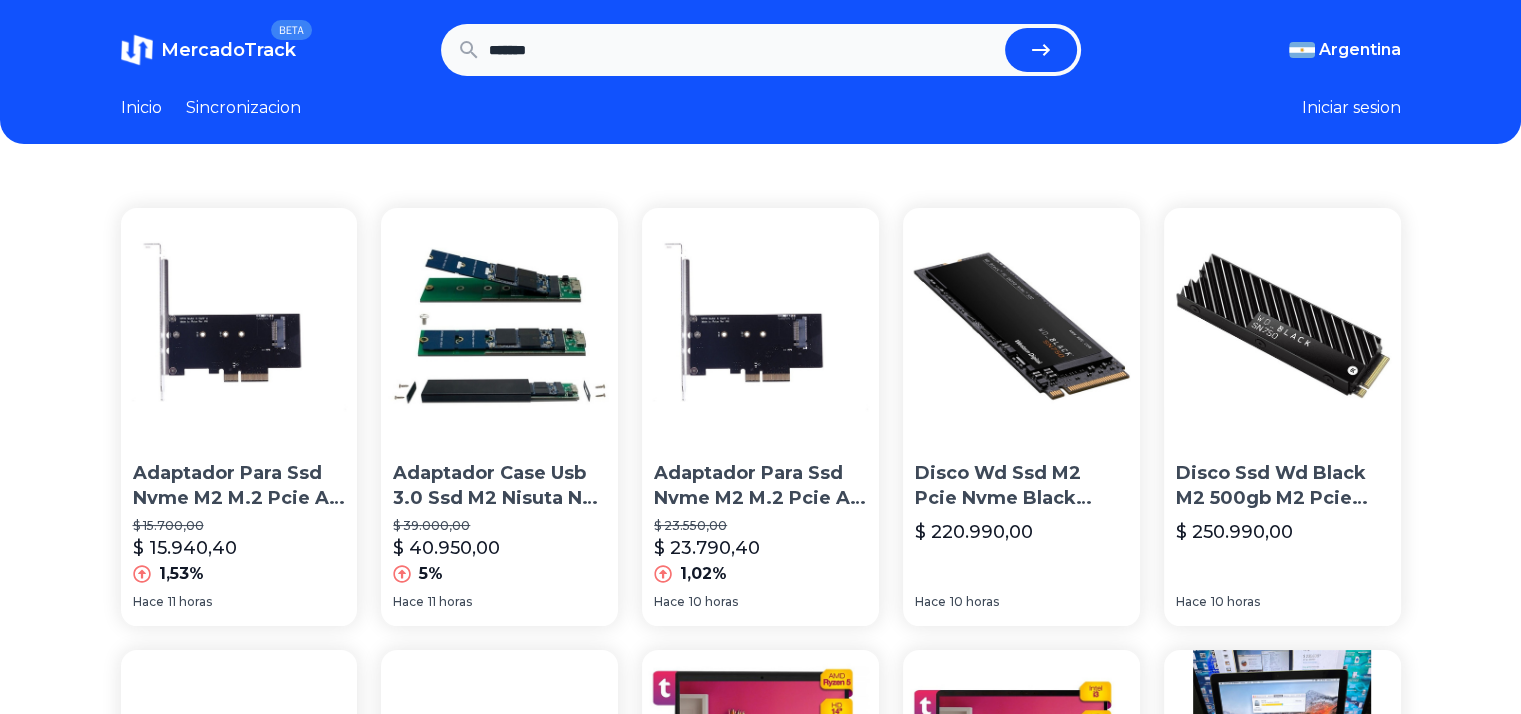 click on "*******" at bounding box center [743, 50] 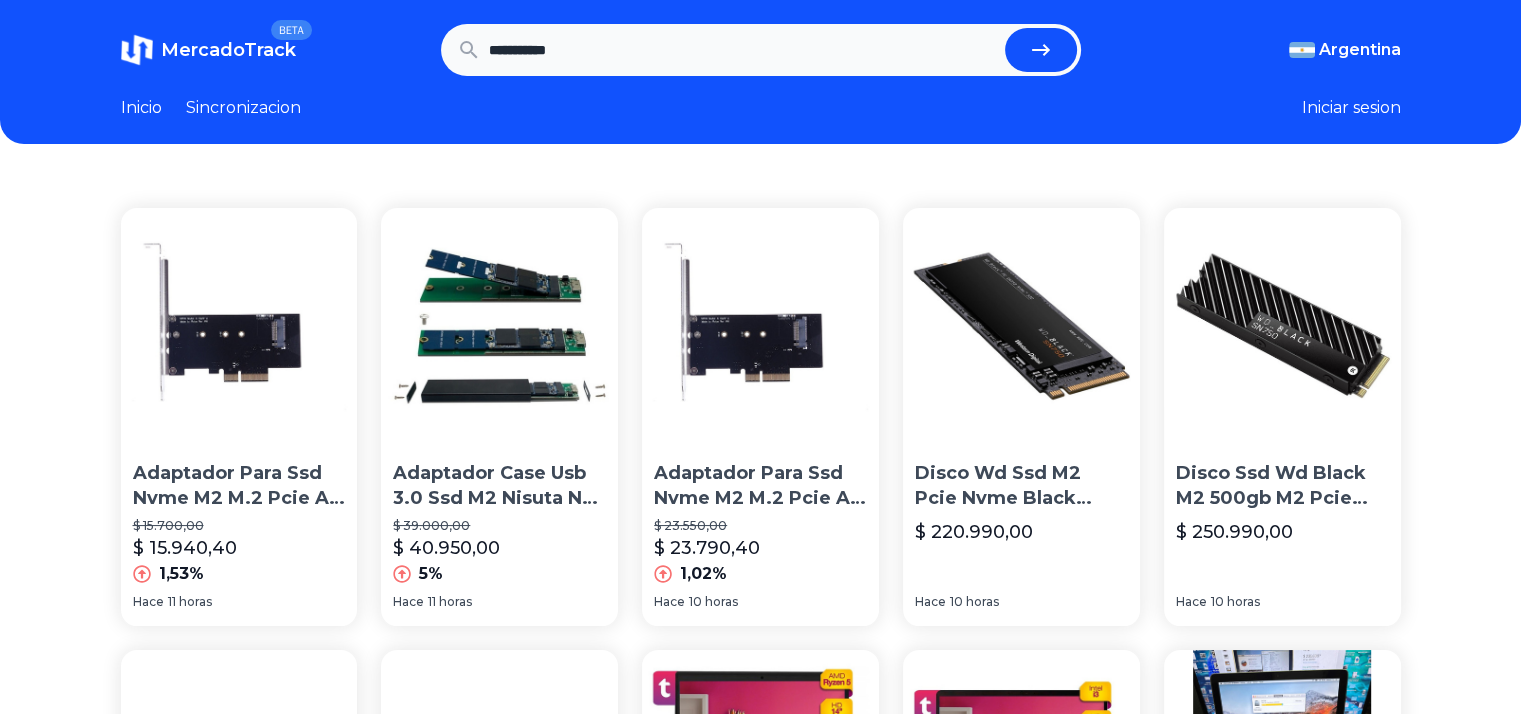 type on "**********" 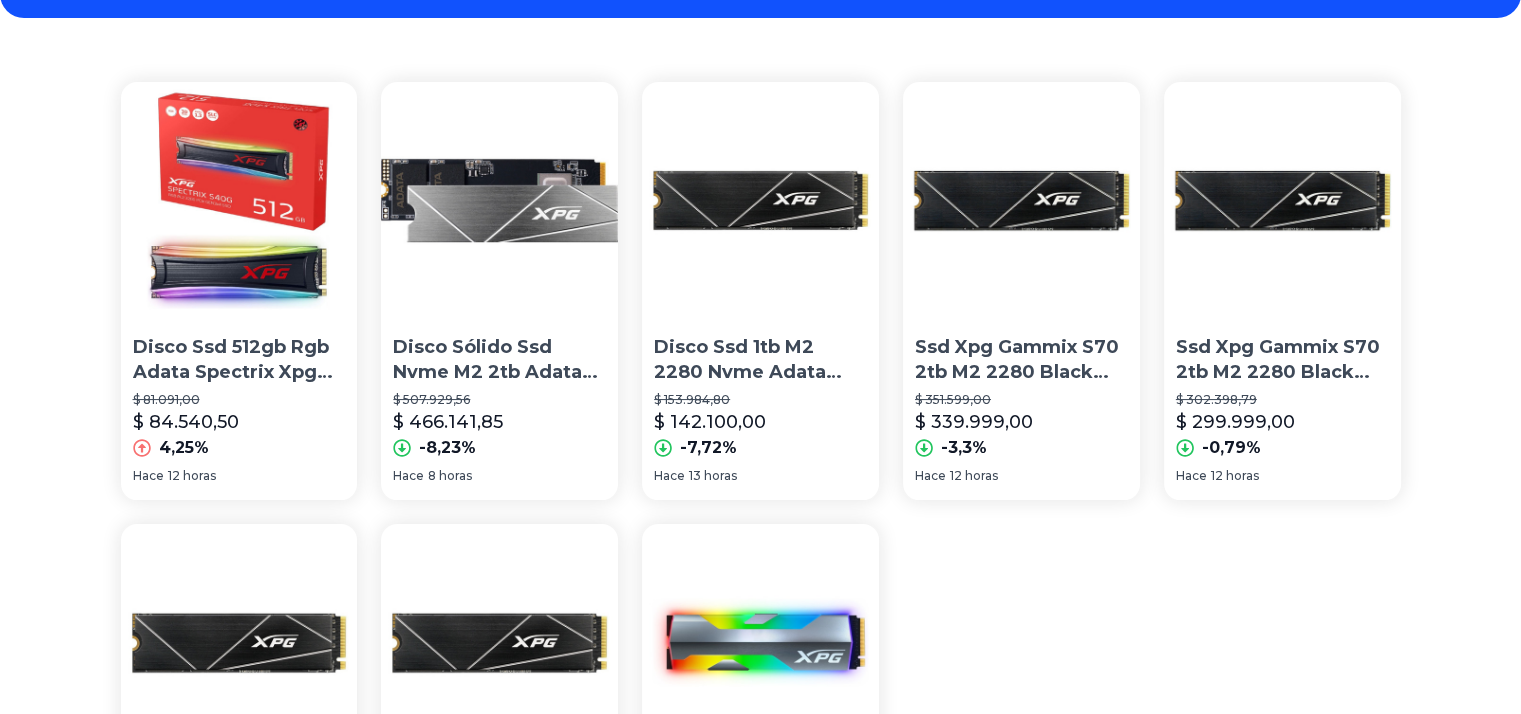 scroll, scrollTop: 0, scrollLeft: 0, axis: both 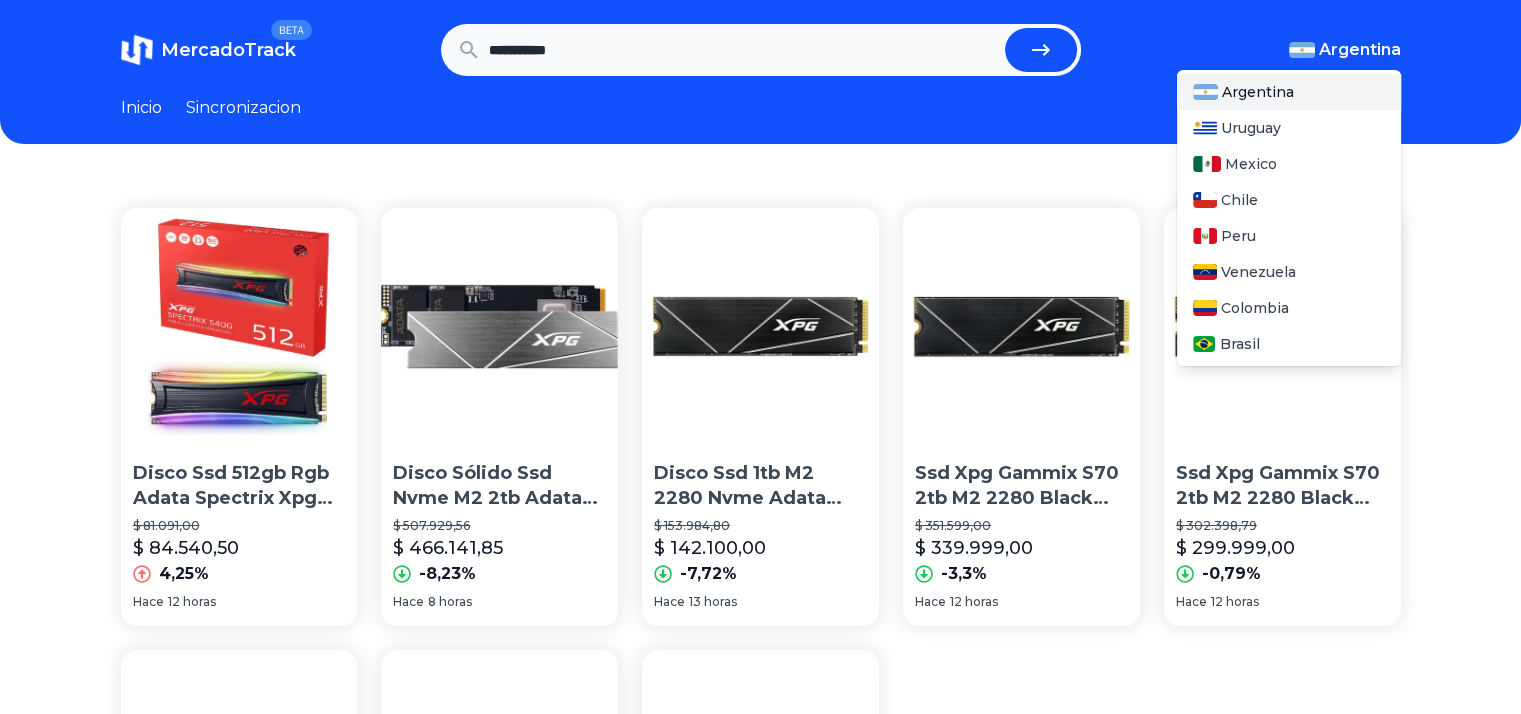 click on "Argentina" at bounding box center [1360, 50] 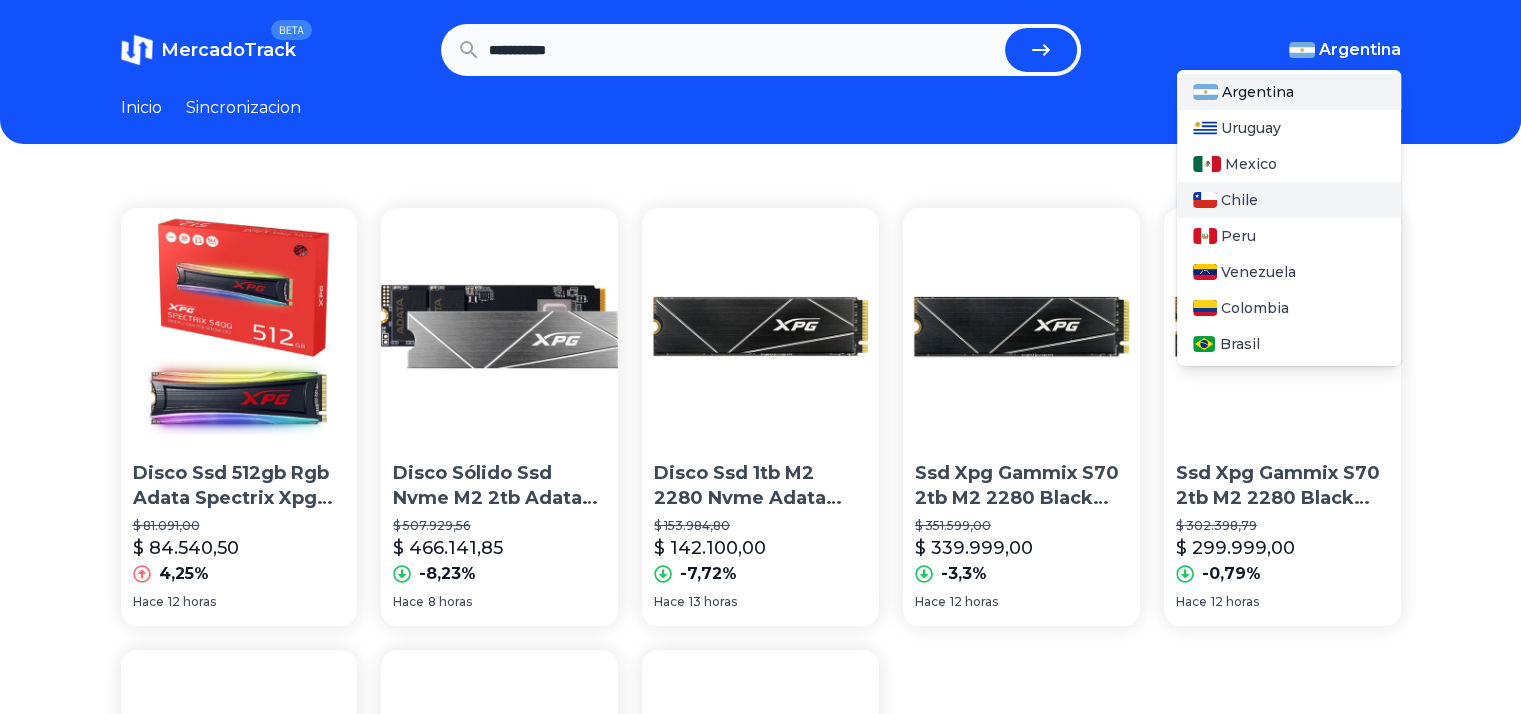 click on "Chile" at bounding box center (1289, 200) 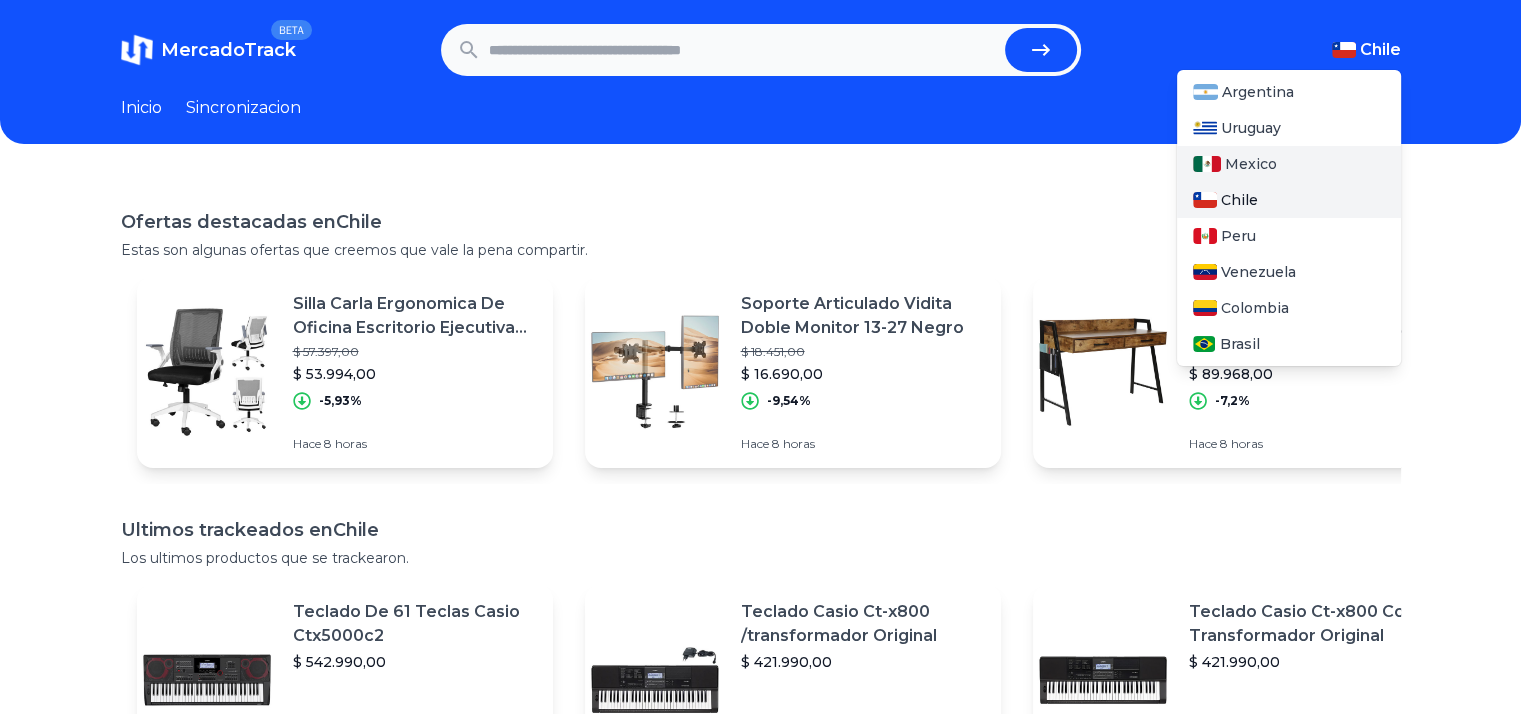 click on "Mexico" at bounding box center (1251, 164) 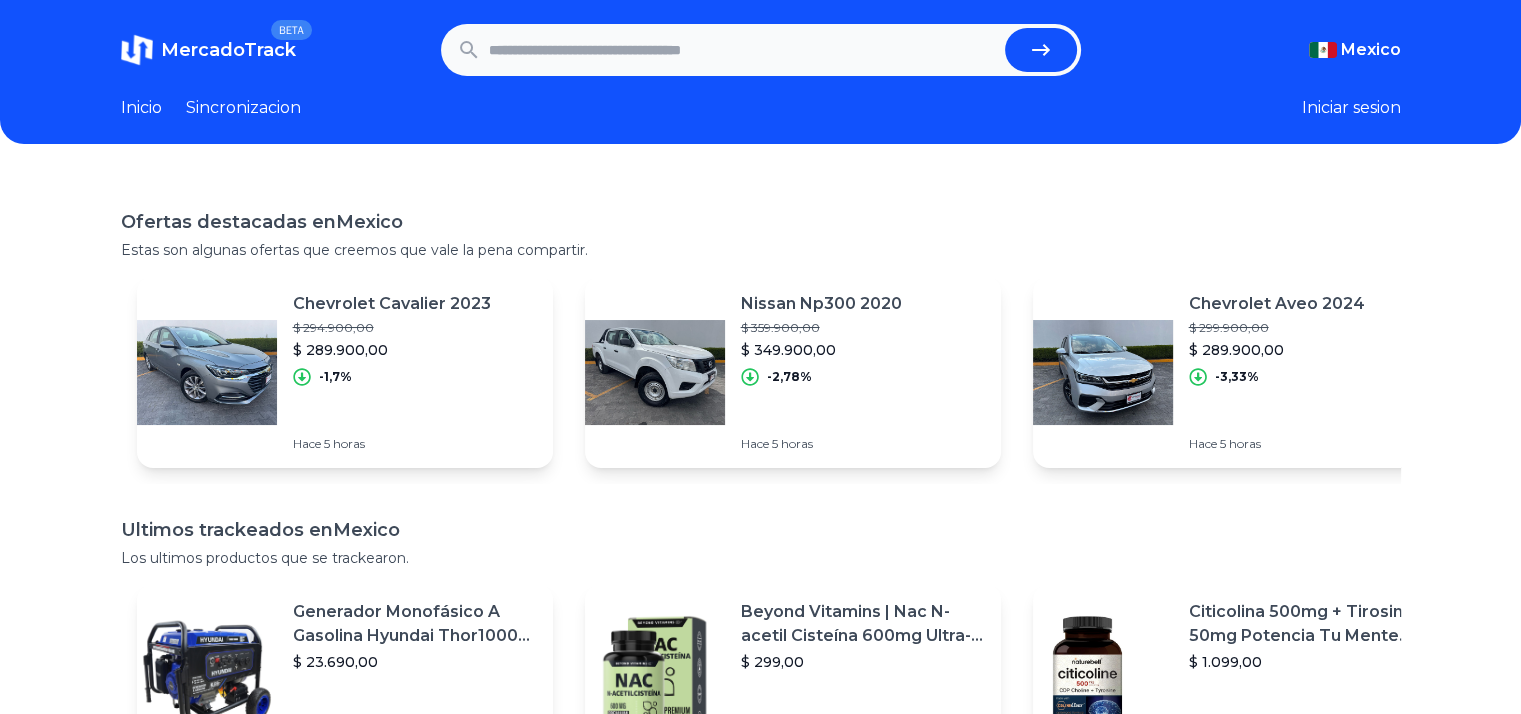 click at bounding box center [743, 50] 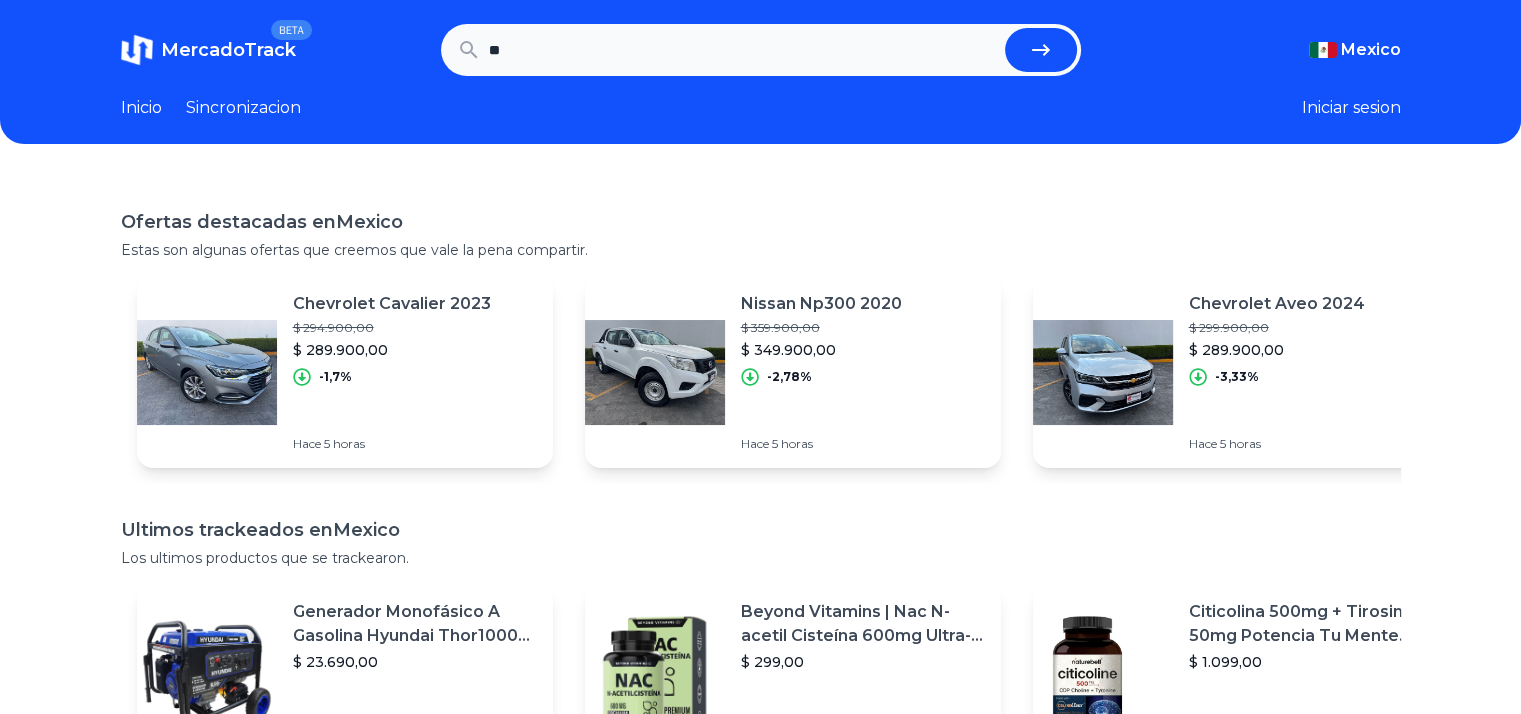 type on "*" 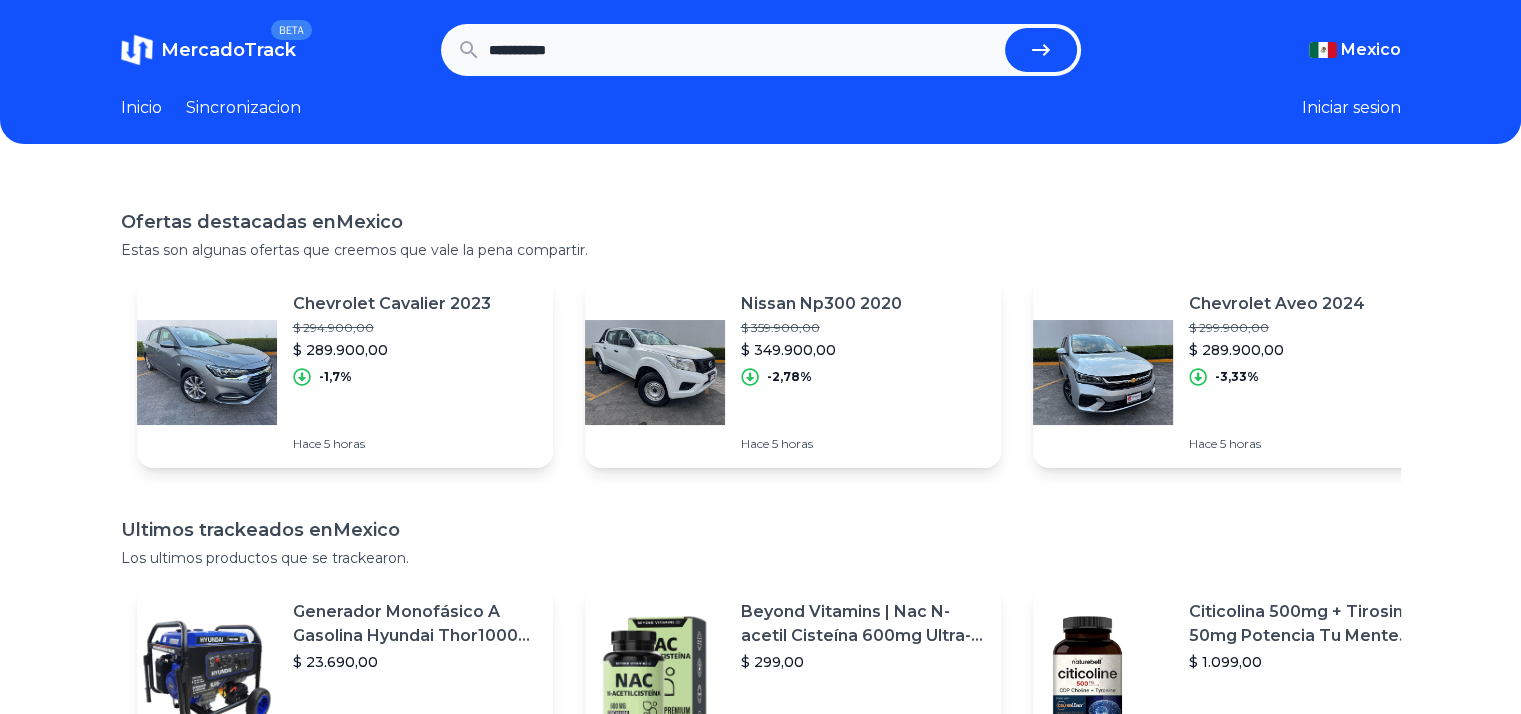 type on "**********" 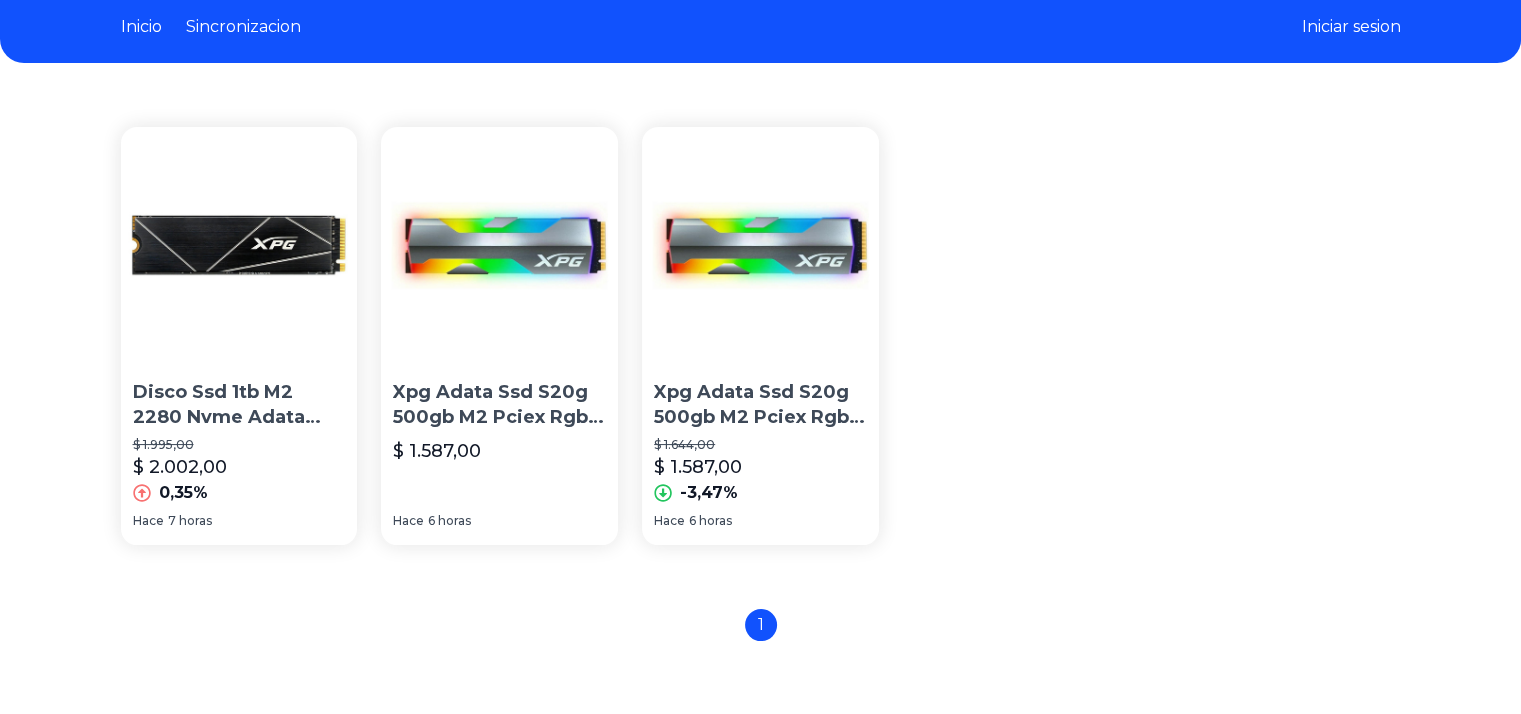 scroll, scrollTop: 0, scrollLeft: 0, axis: both 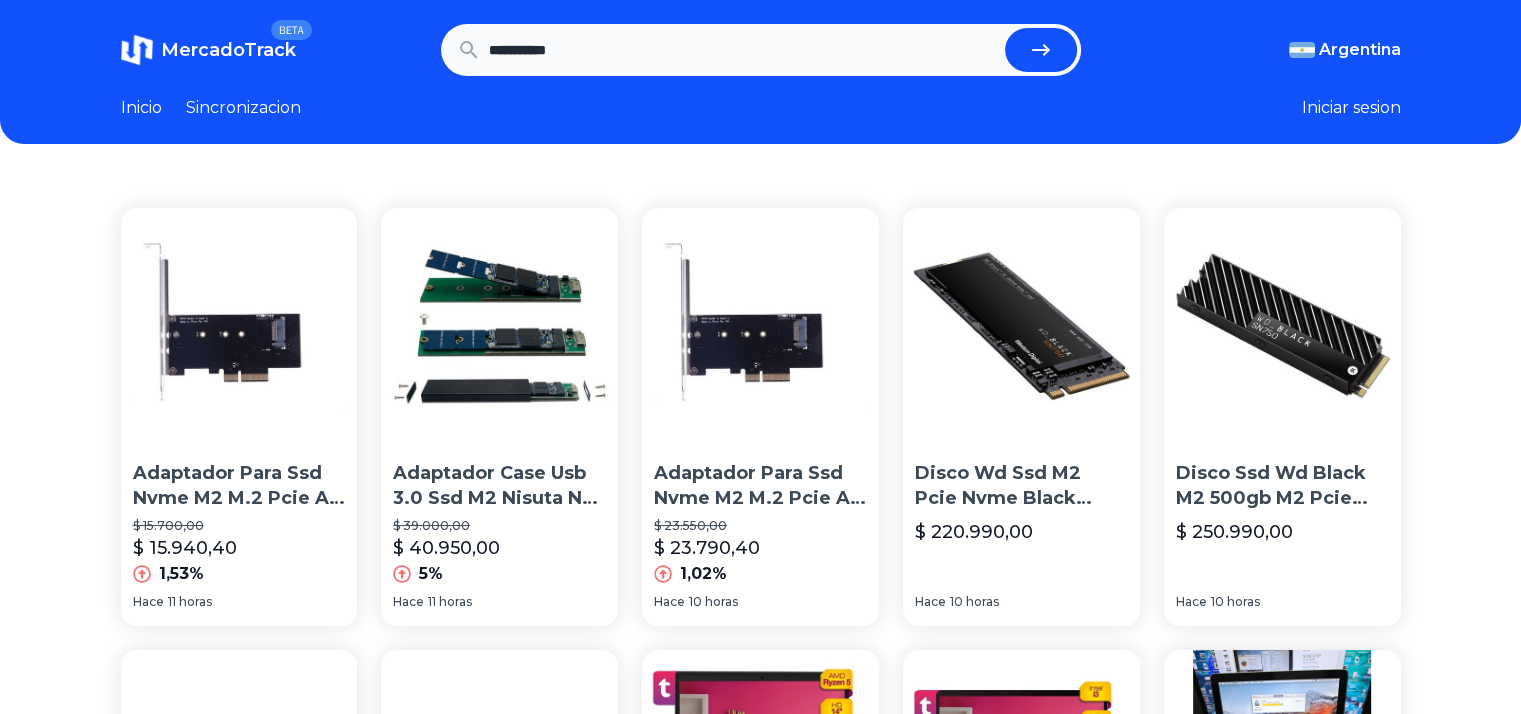 click on "MercadoTrack" at bounding box center (228, 50) 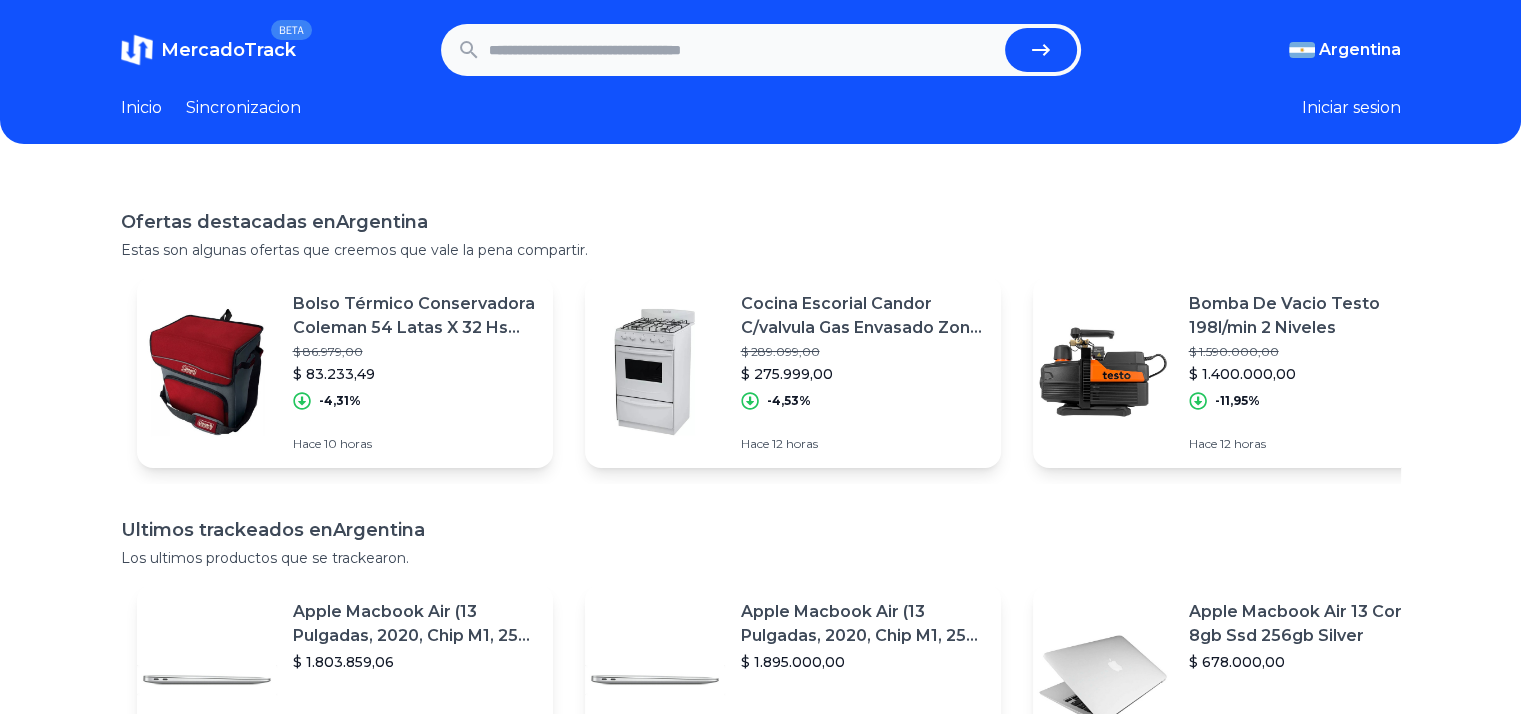 type on "*******" 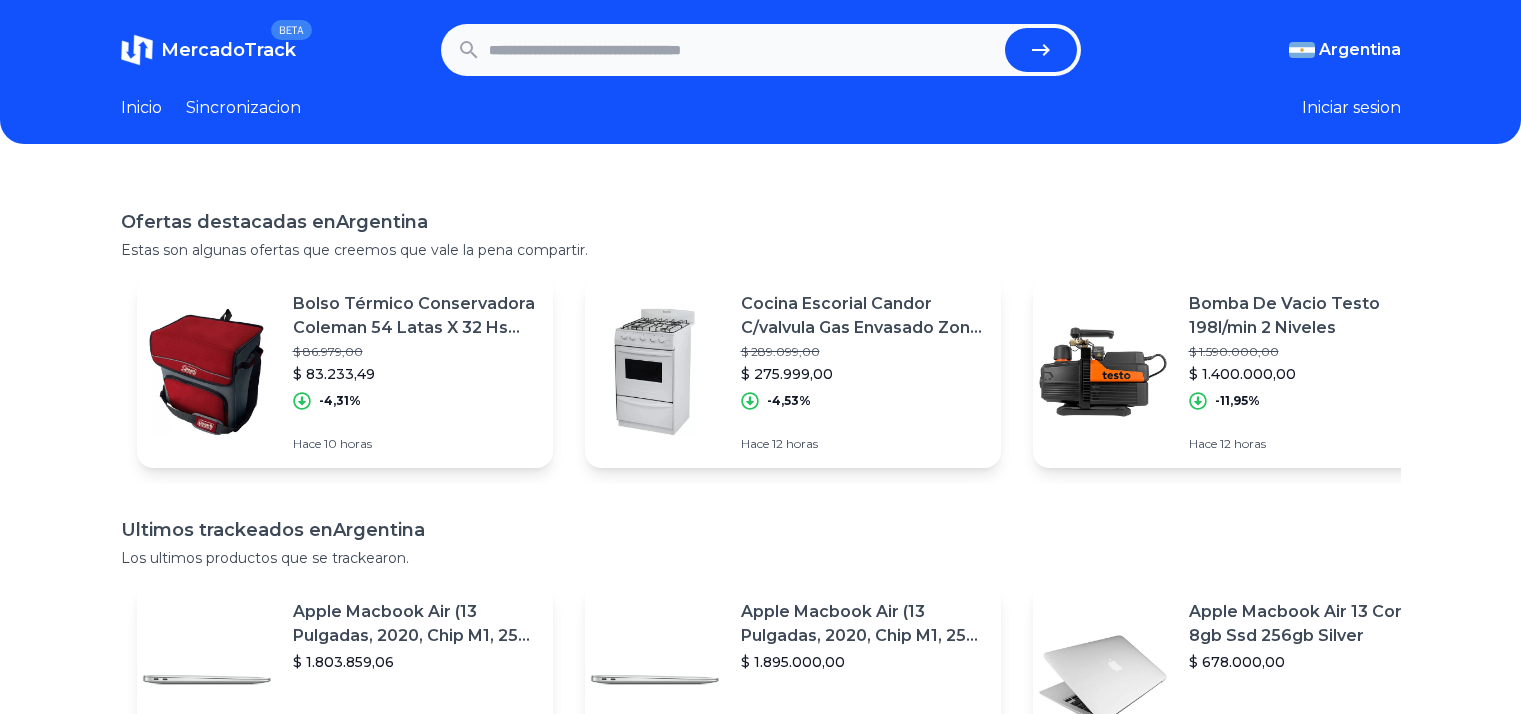 scroll, scrollTop: 0, scrollLeft: 0, axis: both 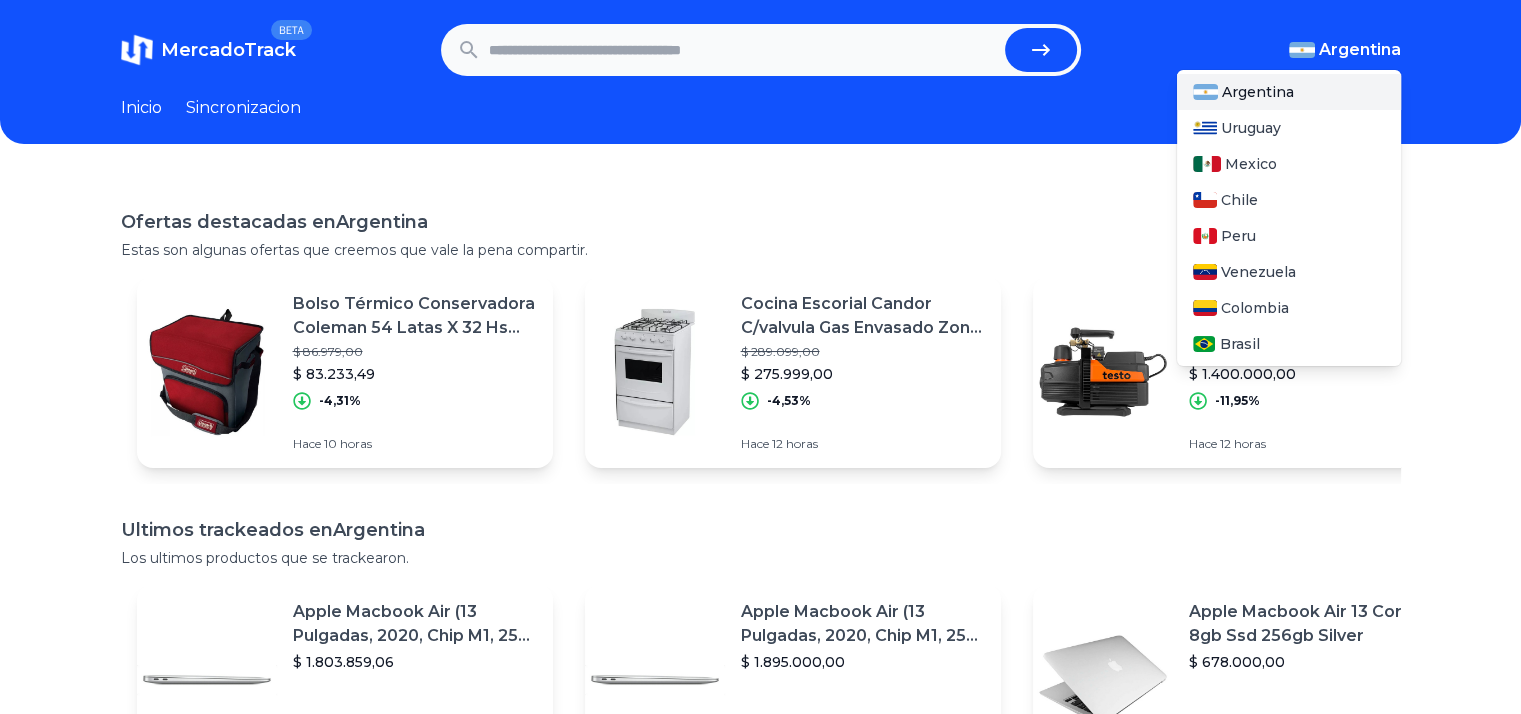 click on "Argentina" at bounding box center [1360, 50] 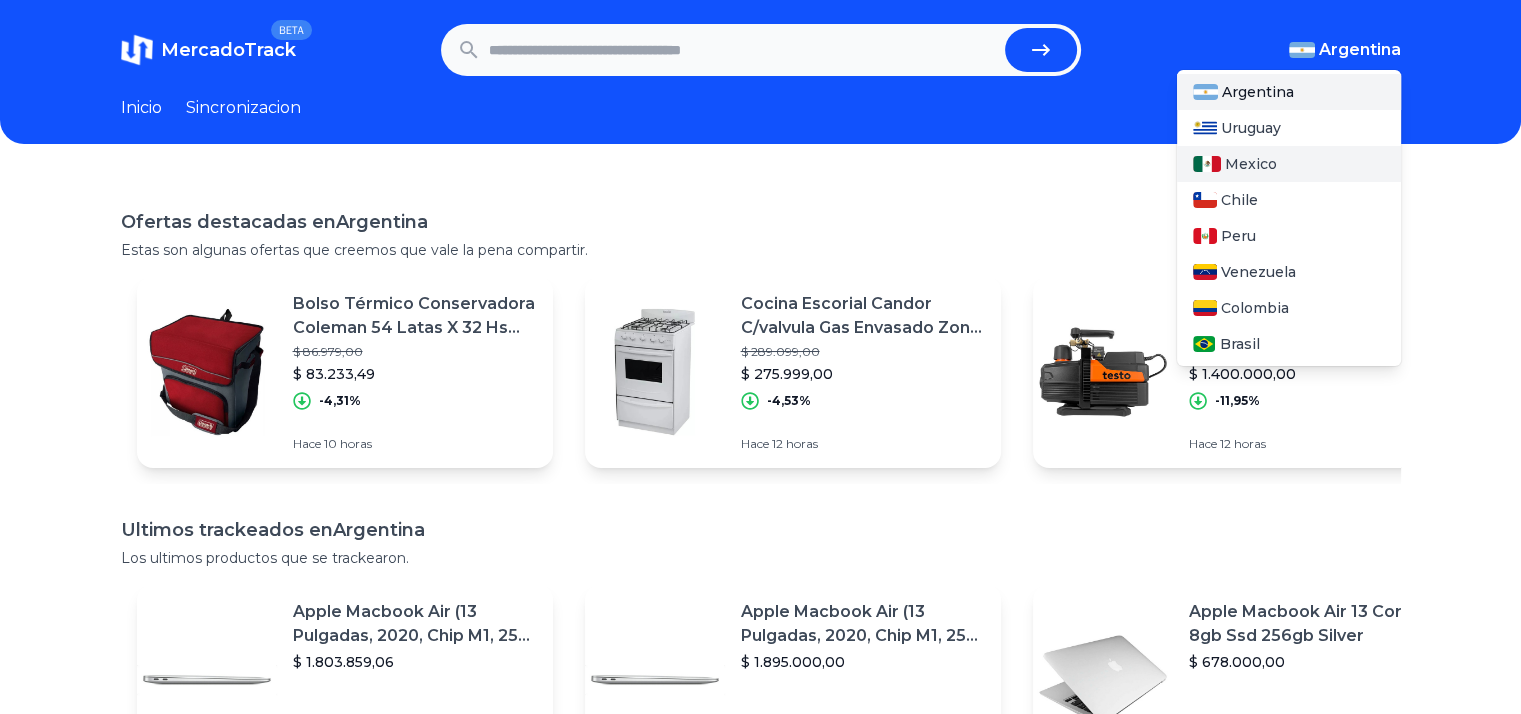 click on "Mexico" at bounding box center [1251, 164] 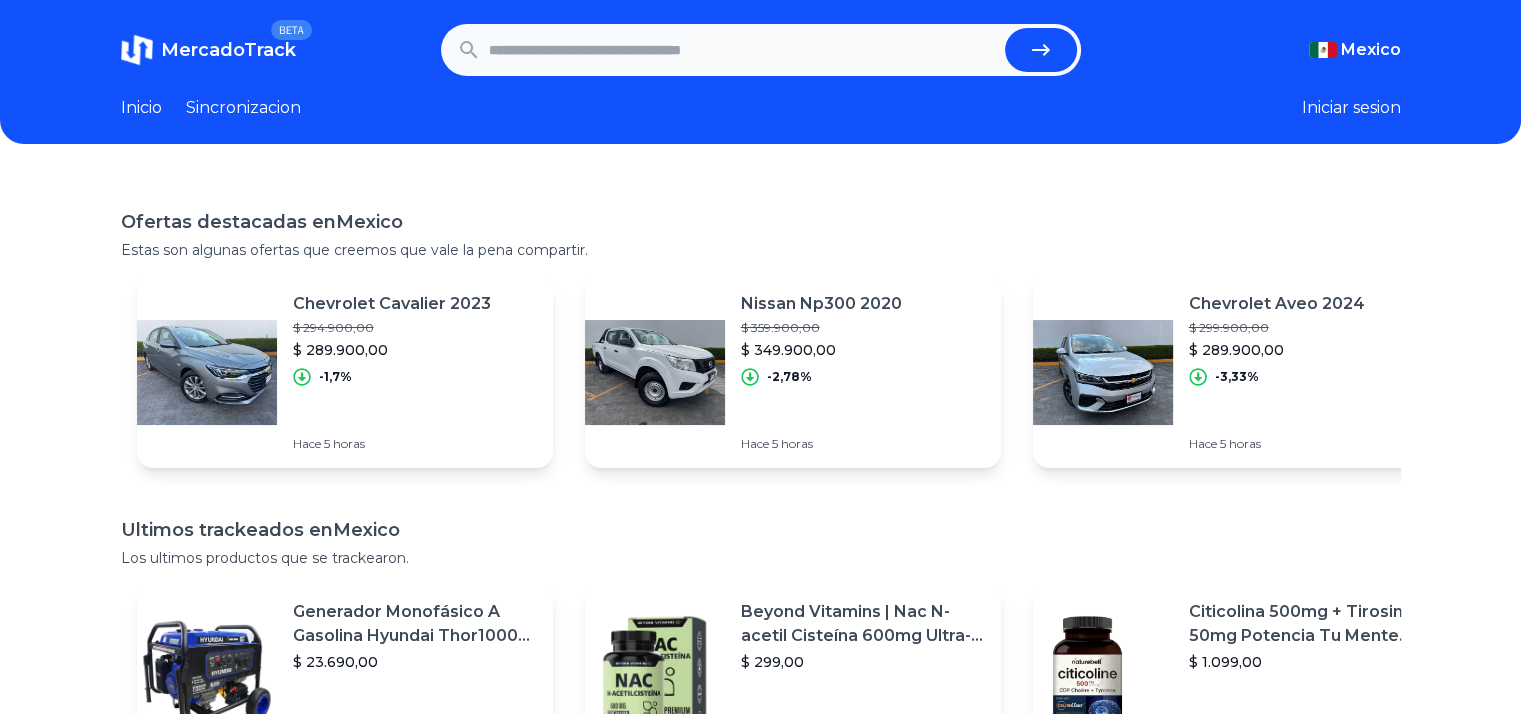 click at bounding box center (743, 50) 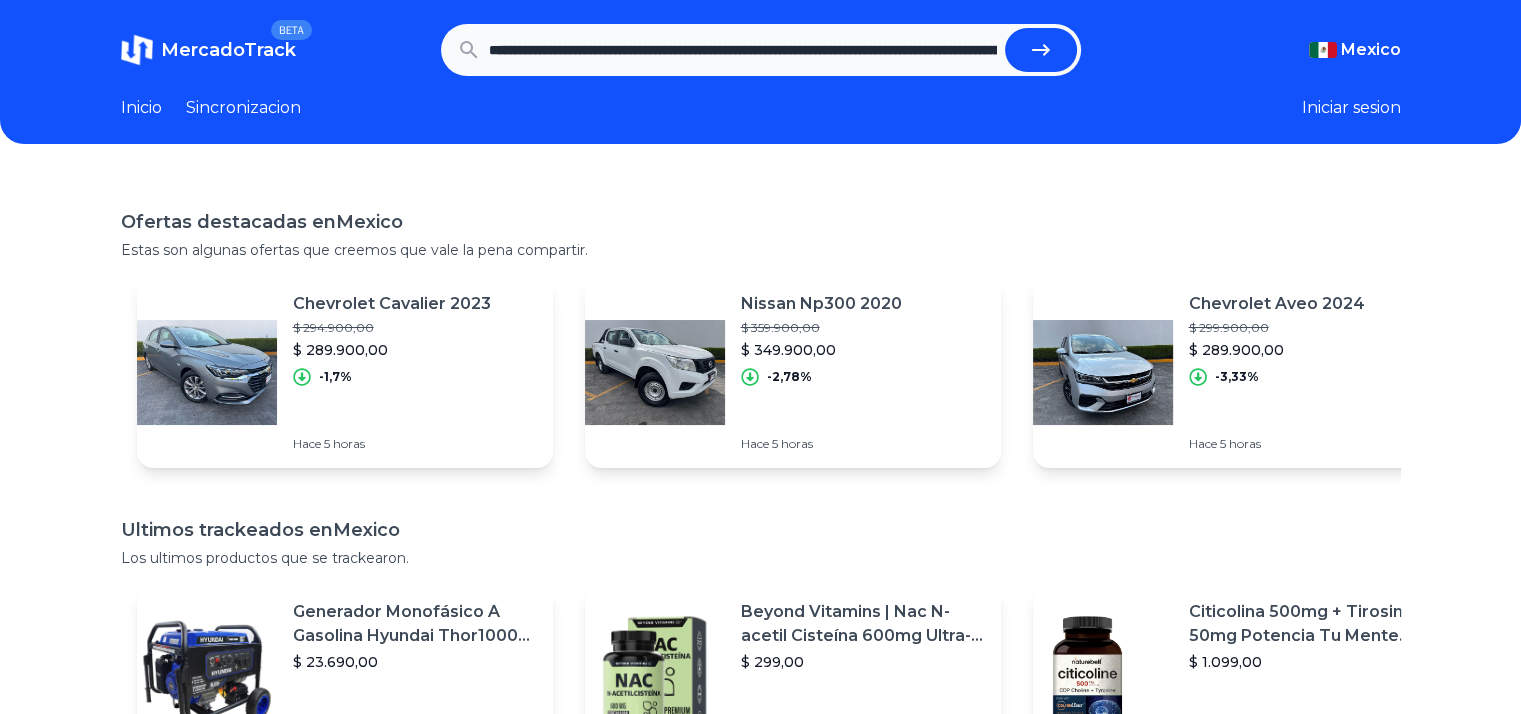 scroll, scrollTop: 0, scrollLeft: 1967, axis: horizontal 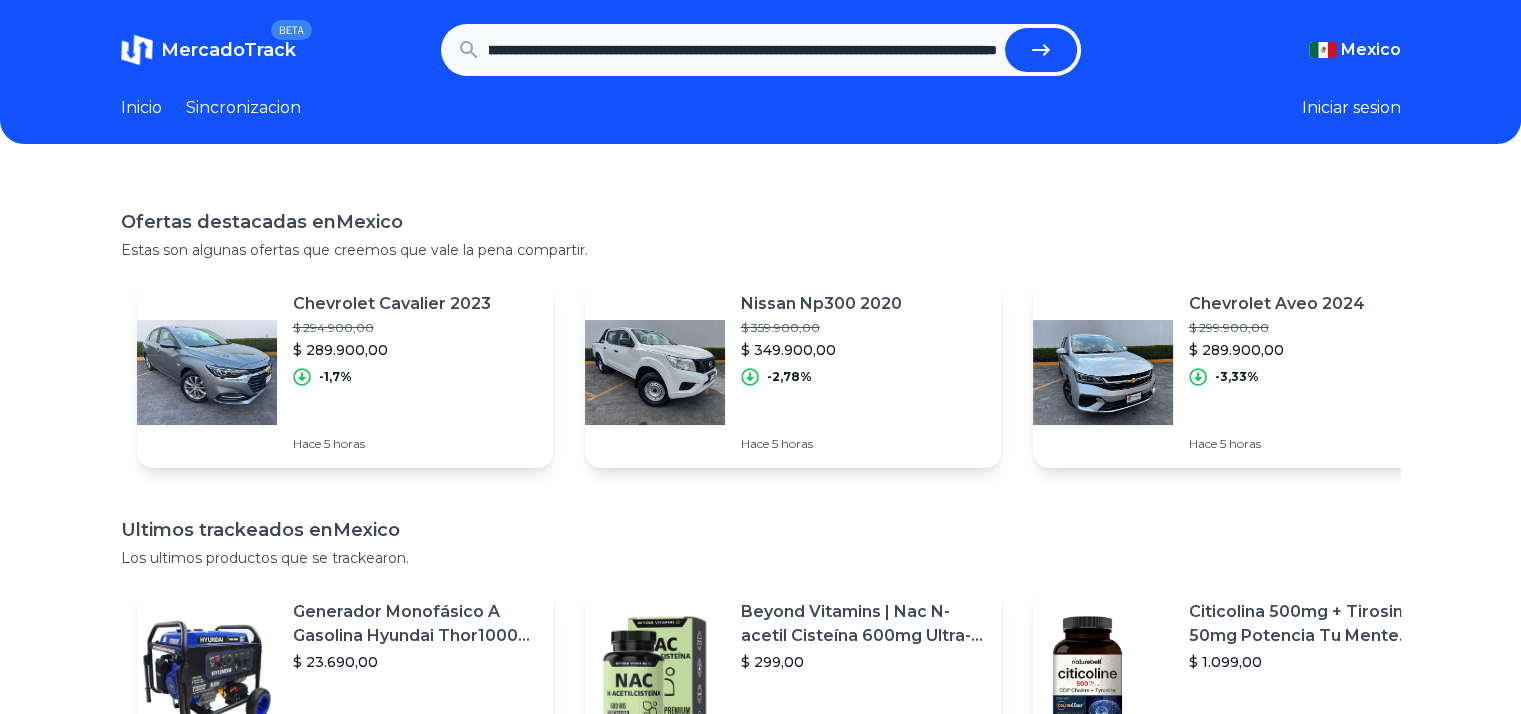 click at bounding box center (1041, 50) 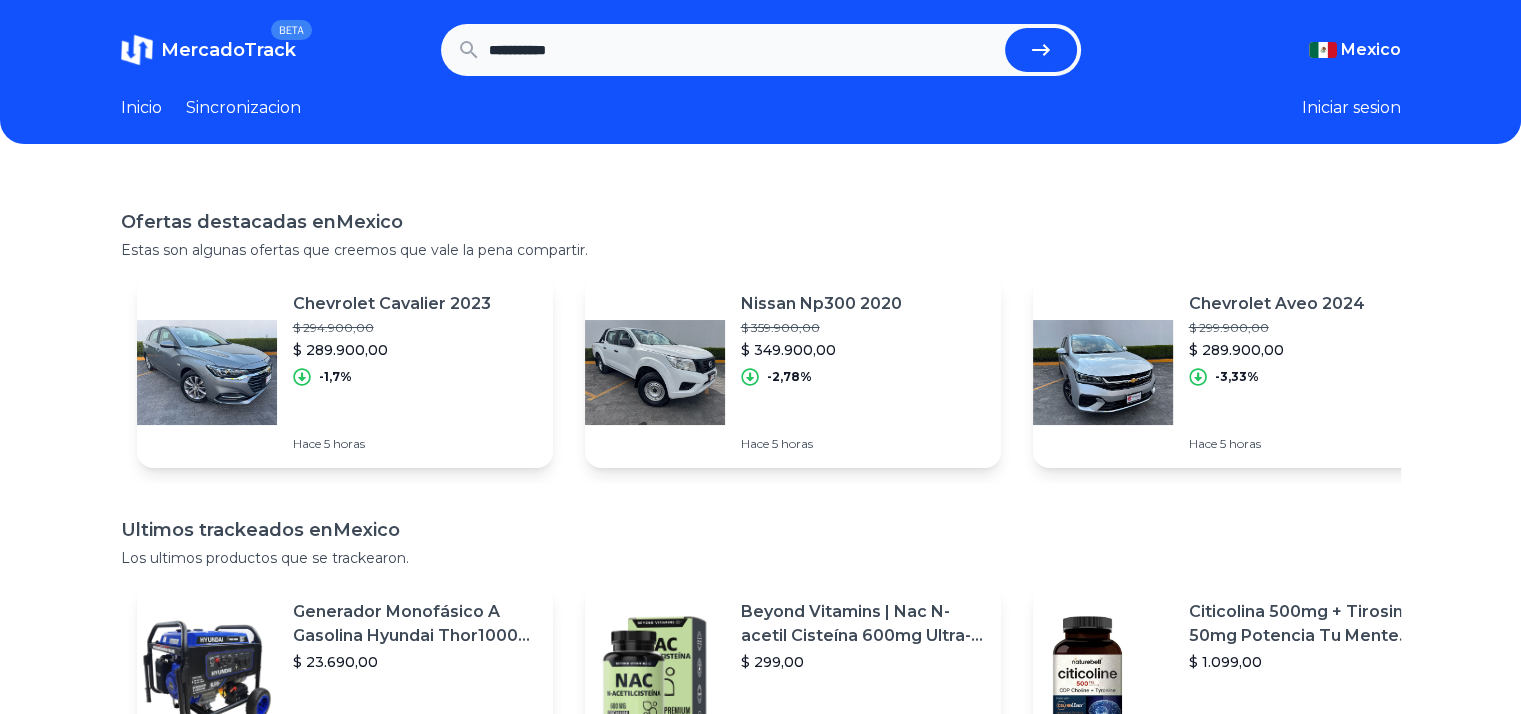 scroll, scrollTop: 0, scrollLeft: 0, axis: both 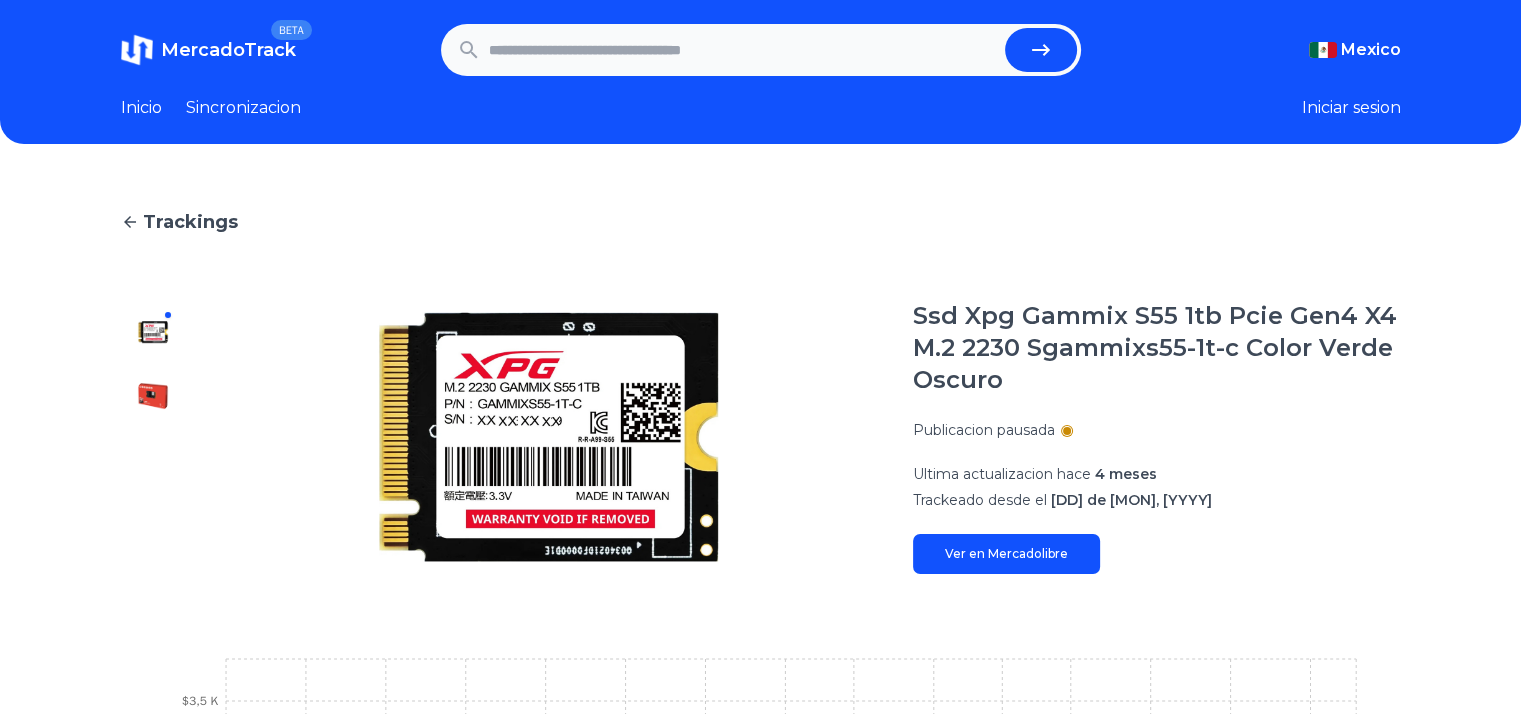 click at bounding box center (743, 50) 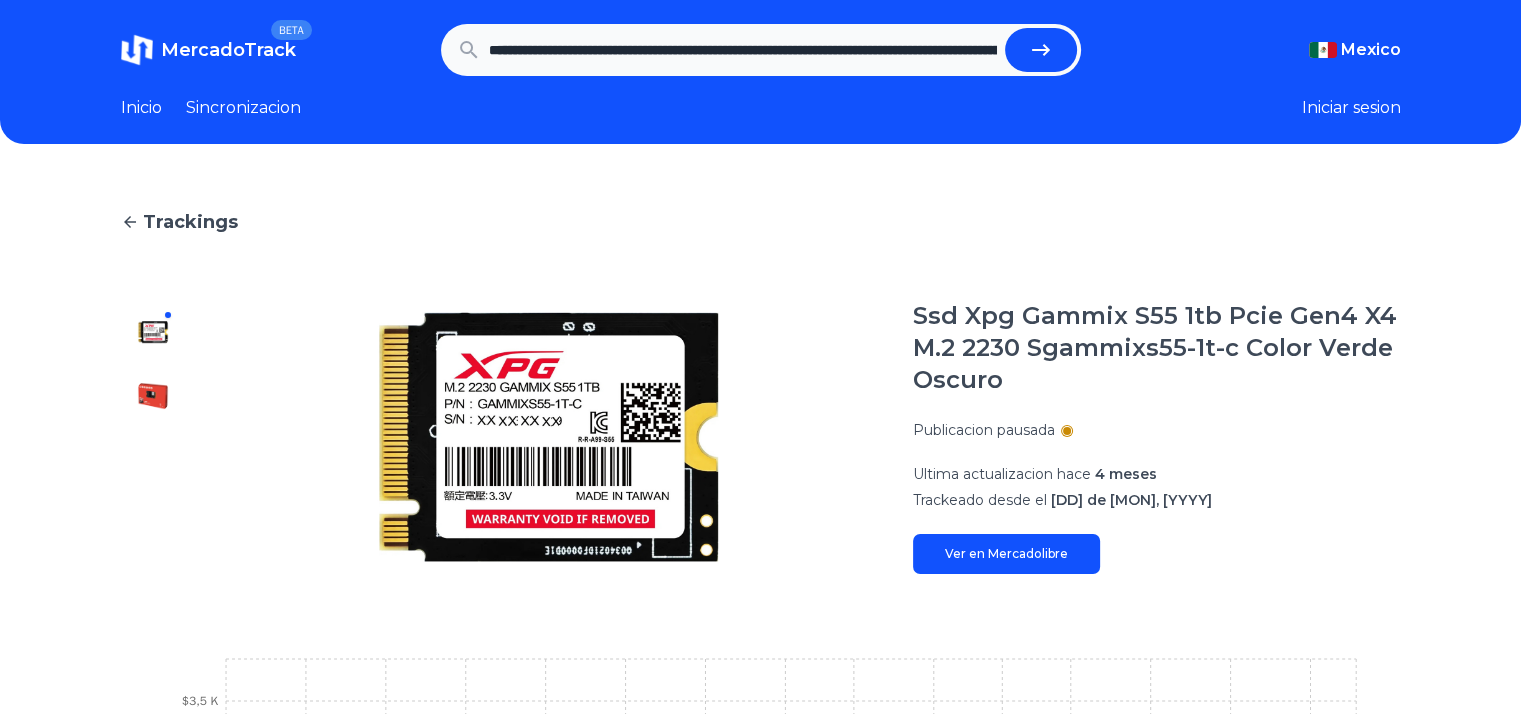 scroll, scrollTop: 0, scrollLeft: 3224, axis: horizontal 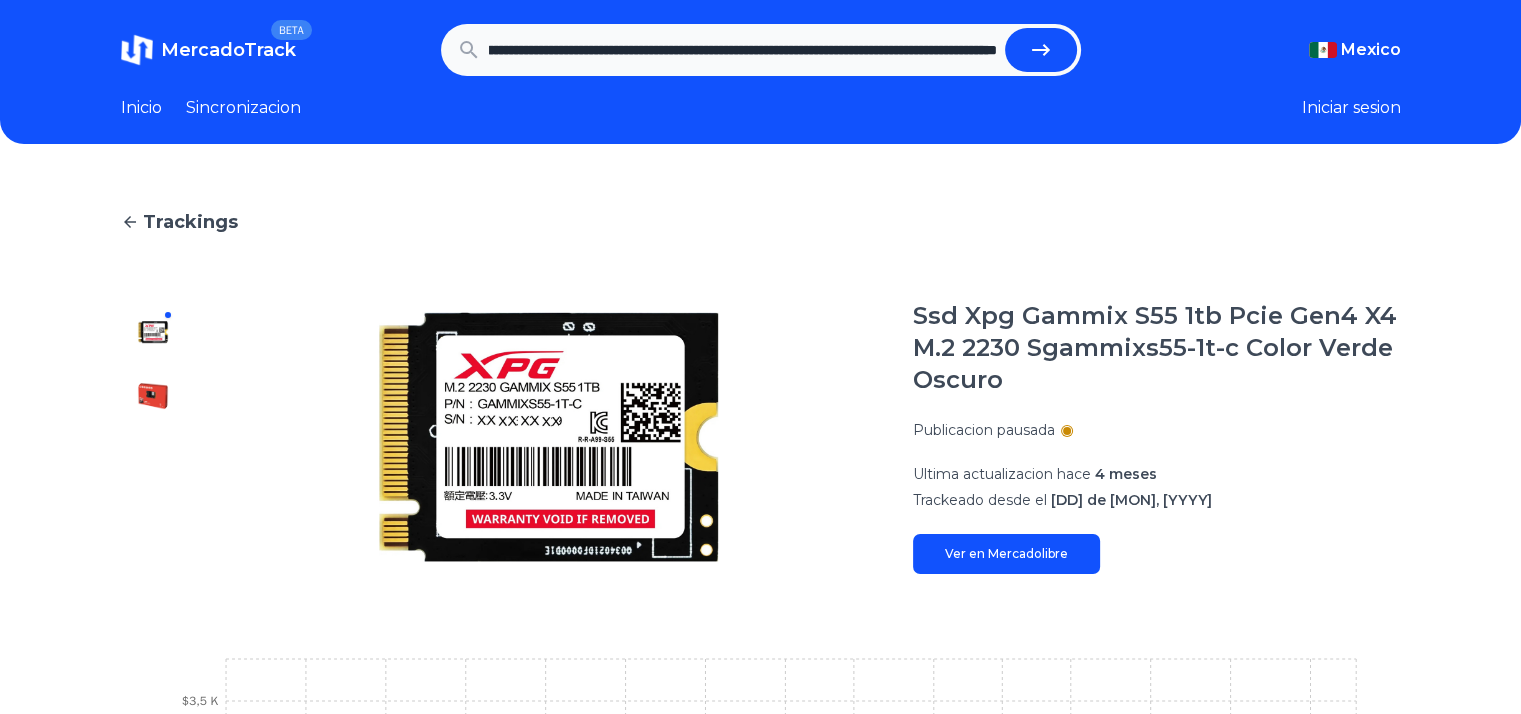 click at bounding box center (1041, 50) 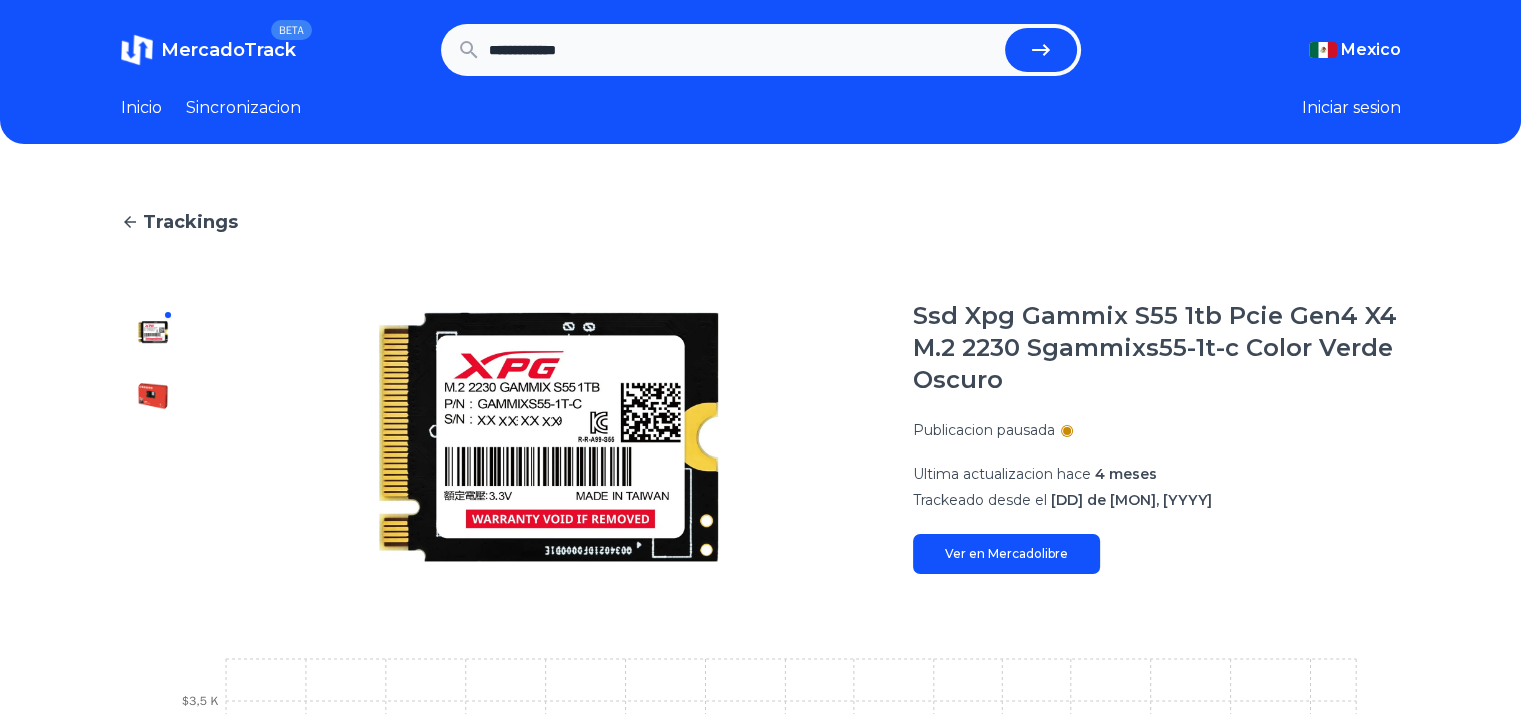 scroll, scrollTop: 0, scrollLeft: 0, axis: both 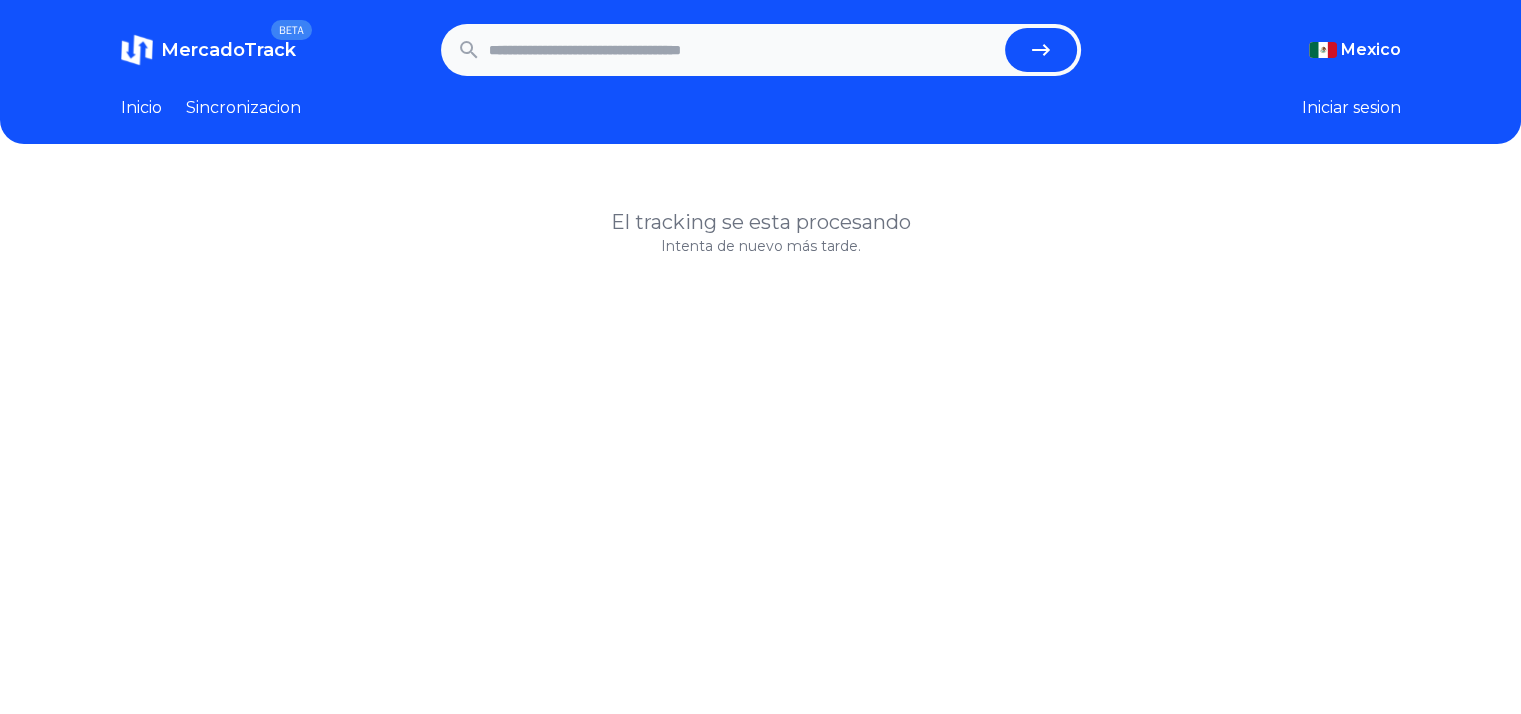 click at bounding box center (743, 50) 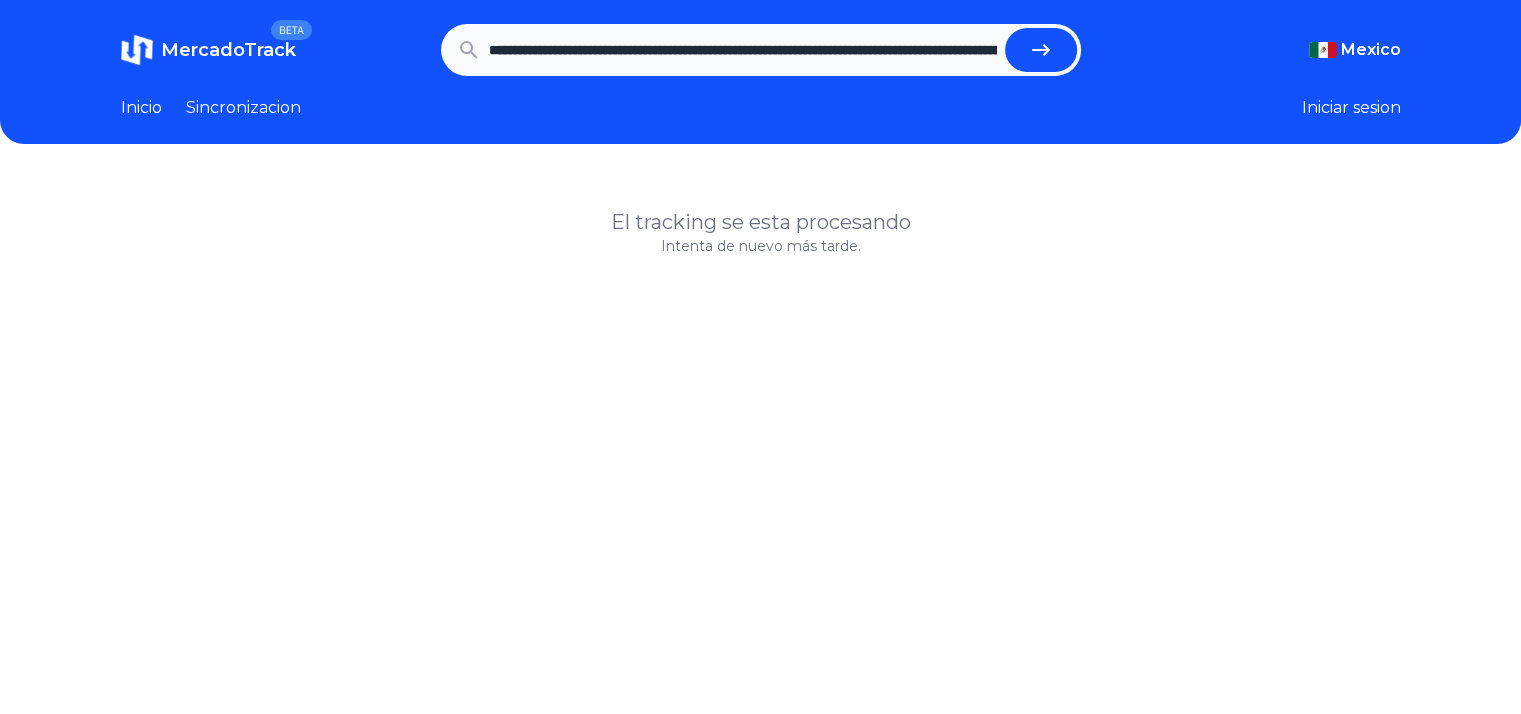 scroll, scrollTop: 0, scrollLeft: 3314, axis: horizontal 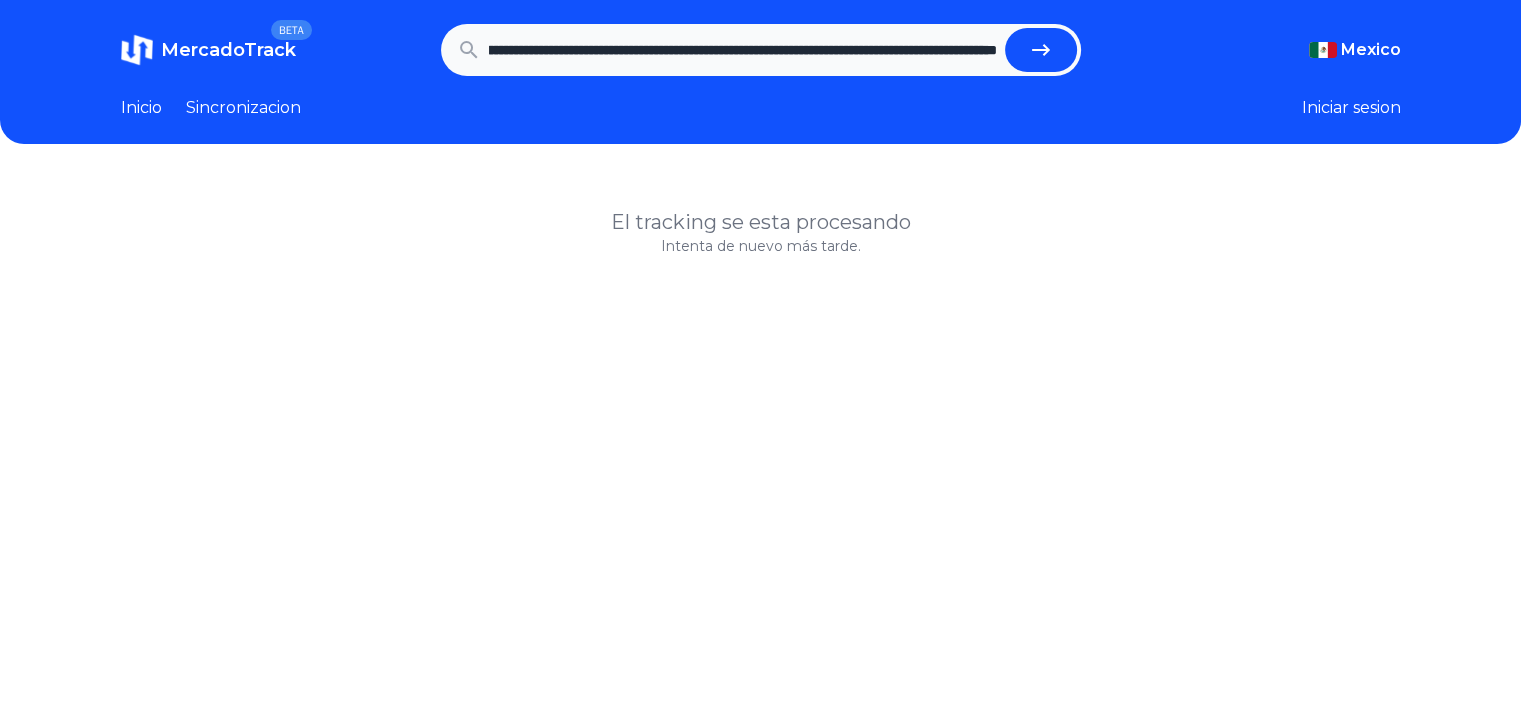 click 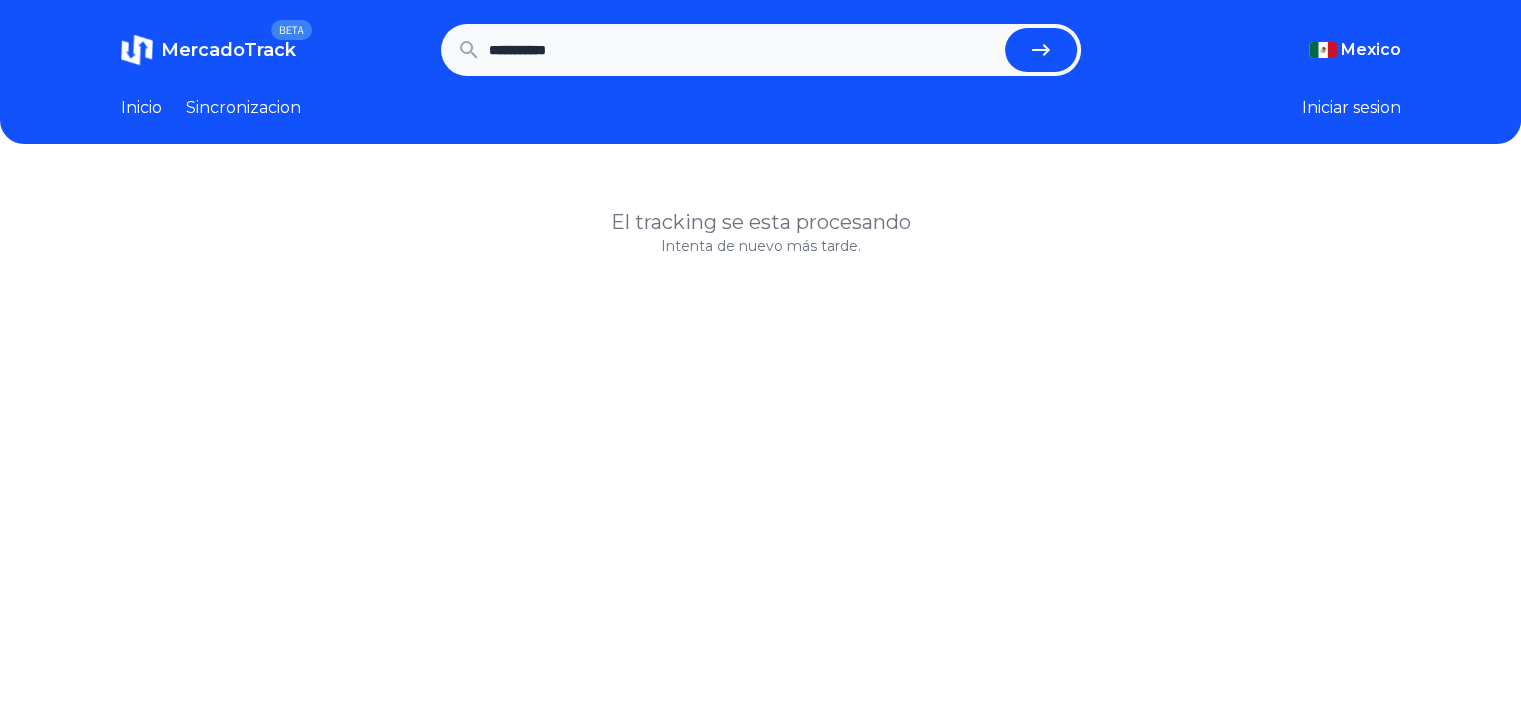 scroll, scrollTop: 0, scrollLeft: 0, axis: both 